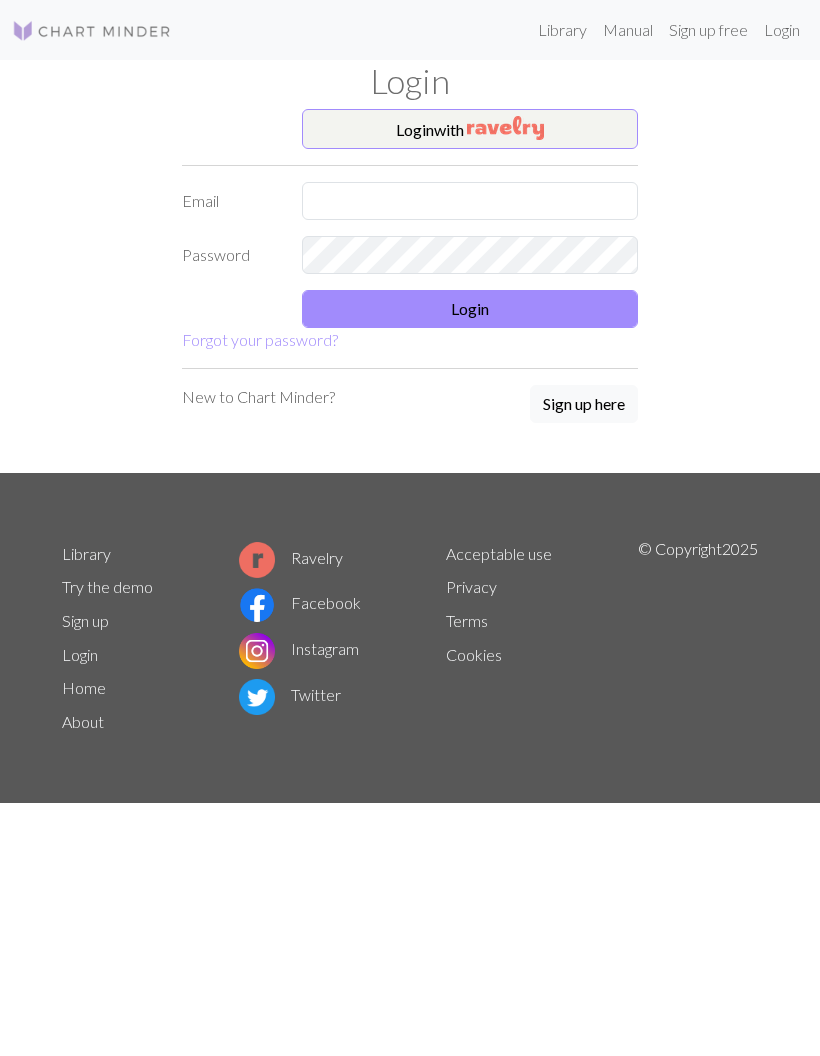 scroll, scrollTop: 0, scrollLeft: 0, axis: both 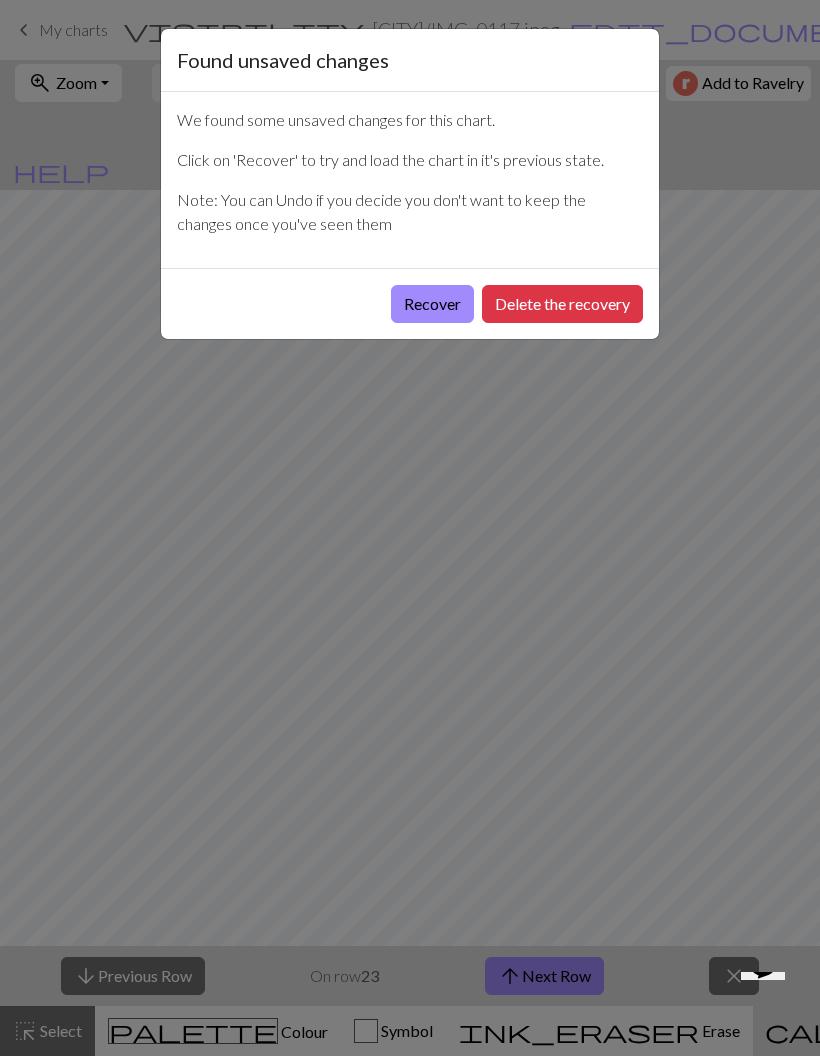 click on "Recover" at bounding box center (432, 304) 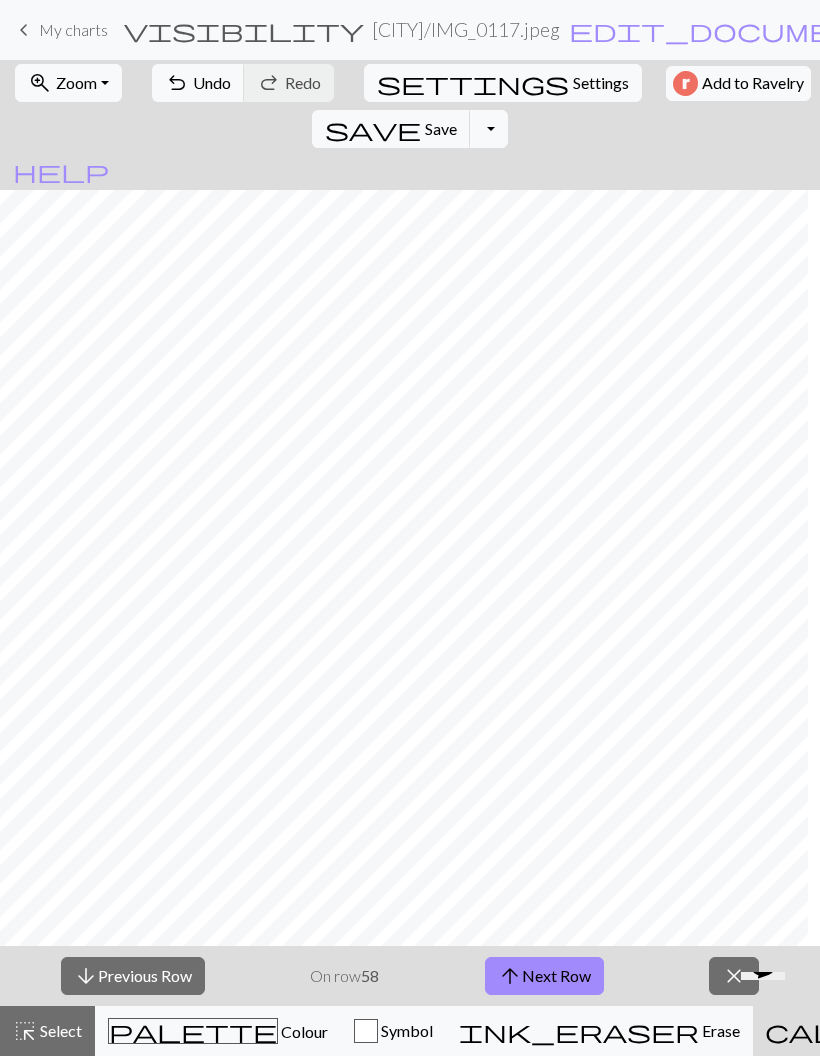 scroll, scrollTop: 2008, scrollLeft: 2320, axis: both 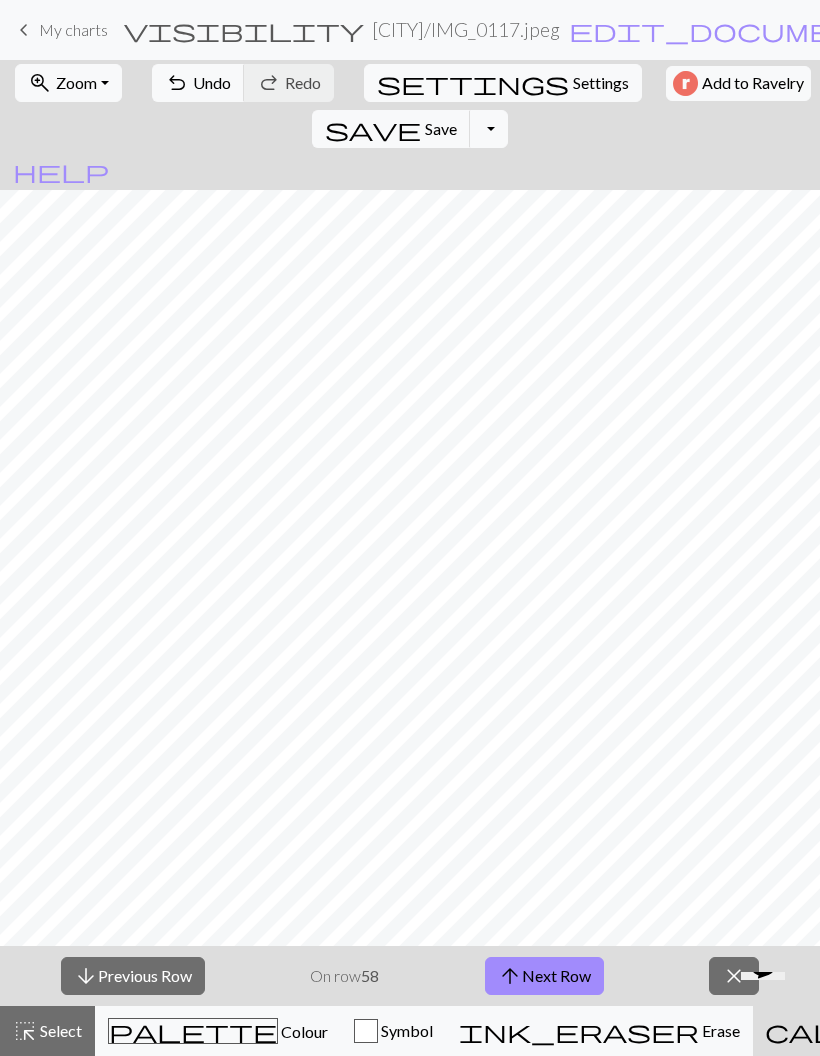 click on "zoom_in Zoom Zoom" at bounding box center [68, 83] 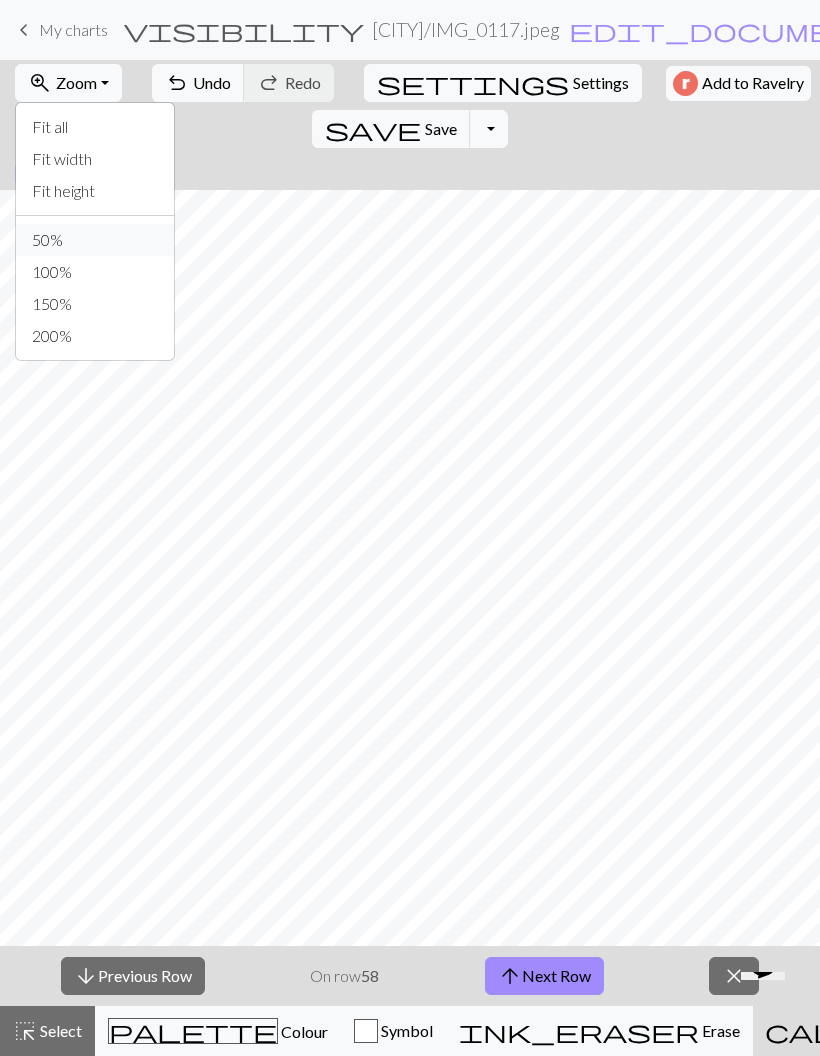 click on "50%" at bounding box center [95, 240] 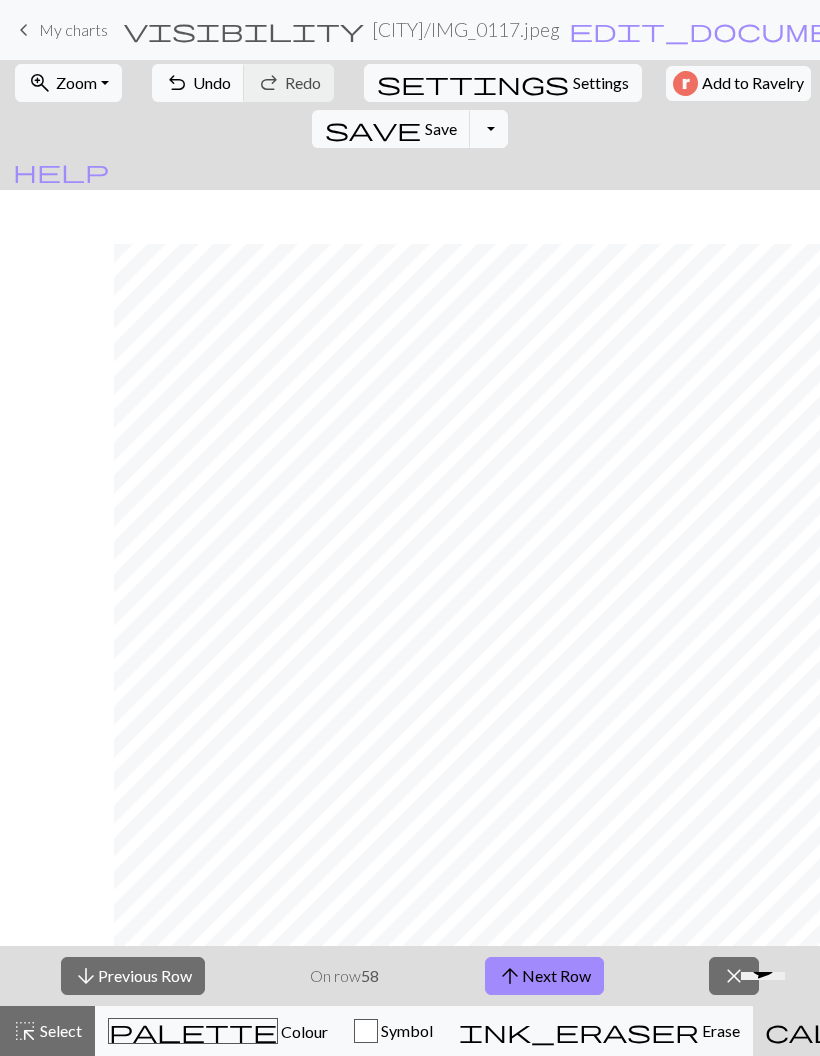 scroll, scrollTop: 268, scrollLeft: 2768, axis: both 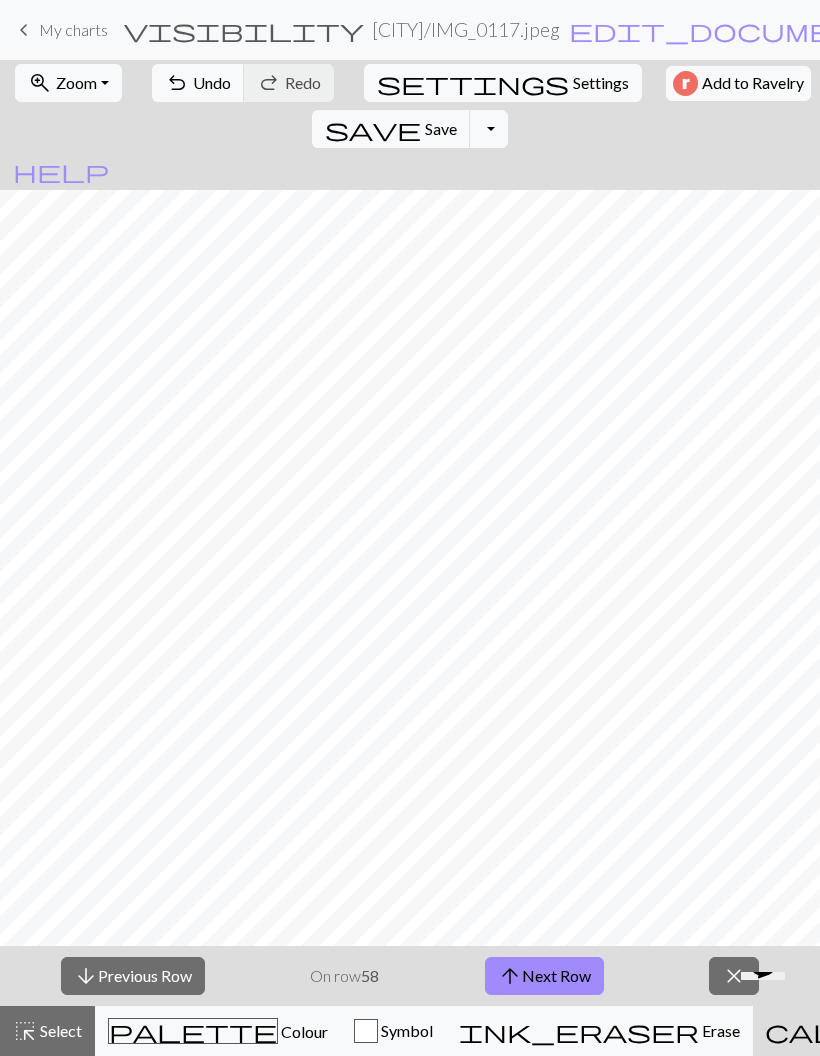 click on "arrow_downward Previous Row" at bounding box center [133, 976] 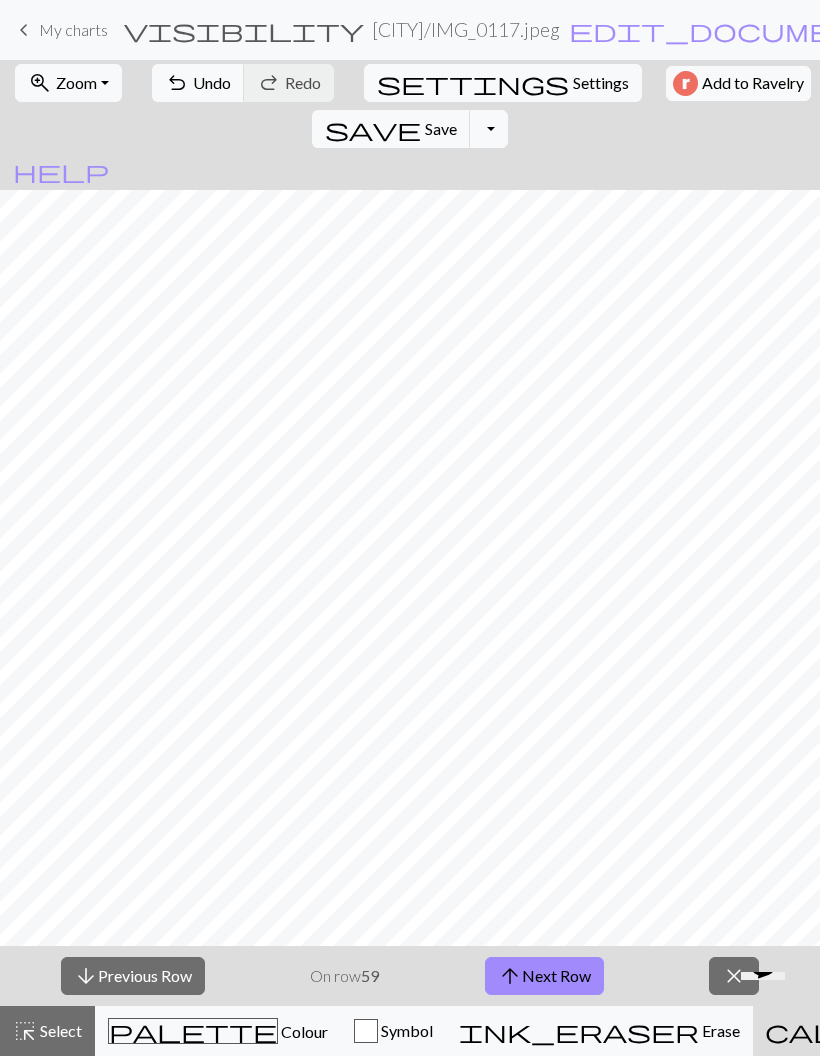 click on "Zoom" at bounding box center [76, 82] 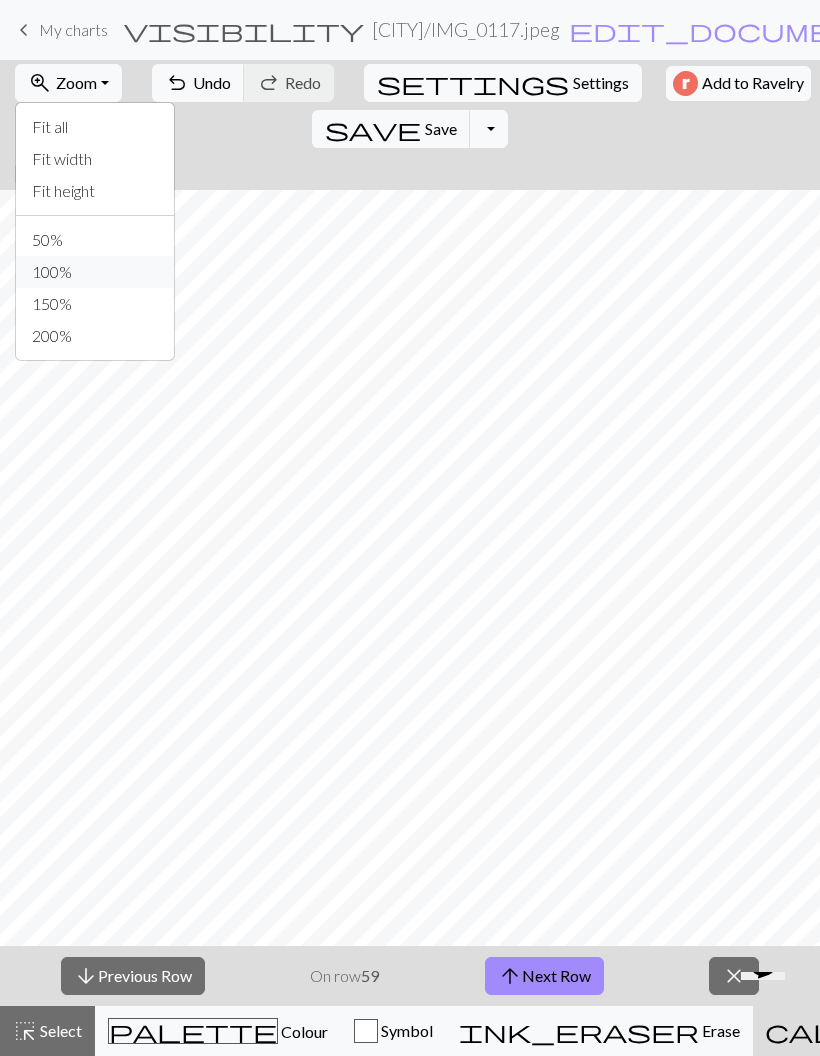 click on "100%" at bounding box center [95, 272] 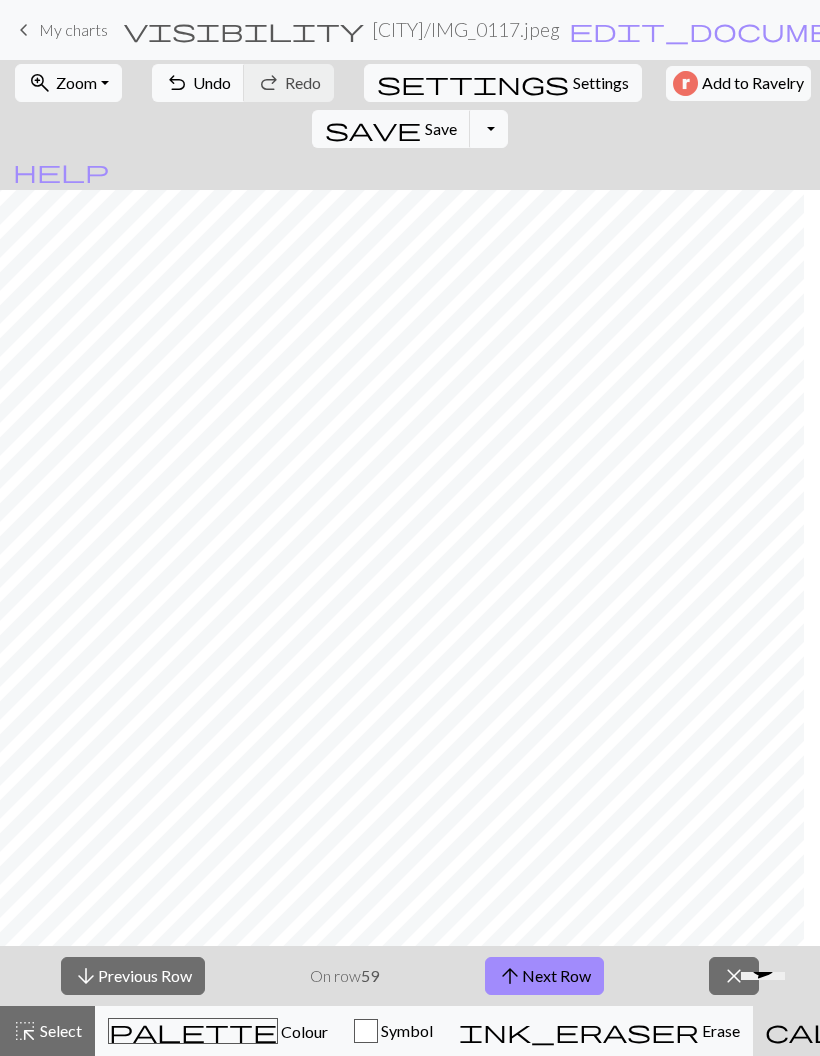 scroll, scrollTop: 811, scrollLeft: 2792, axis: both 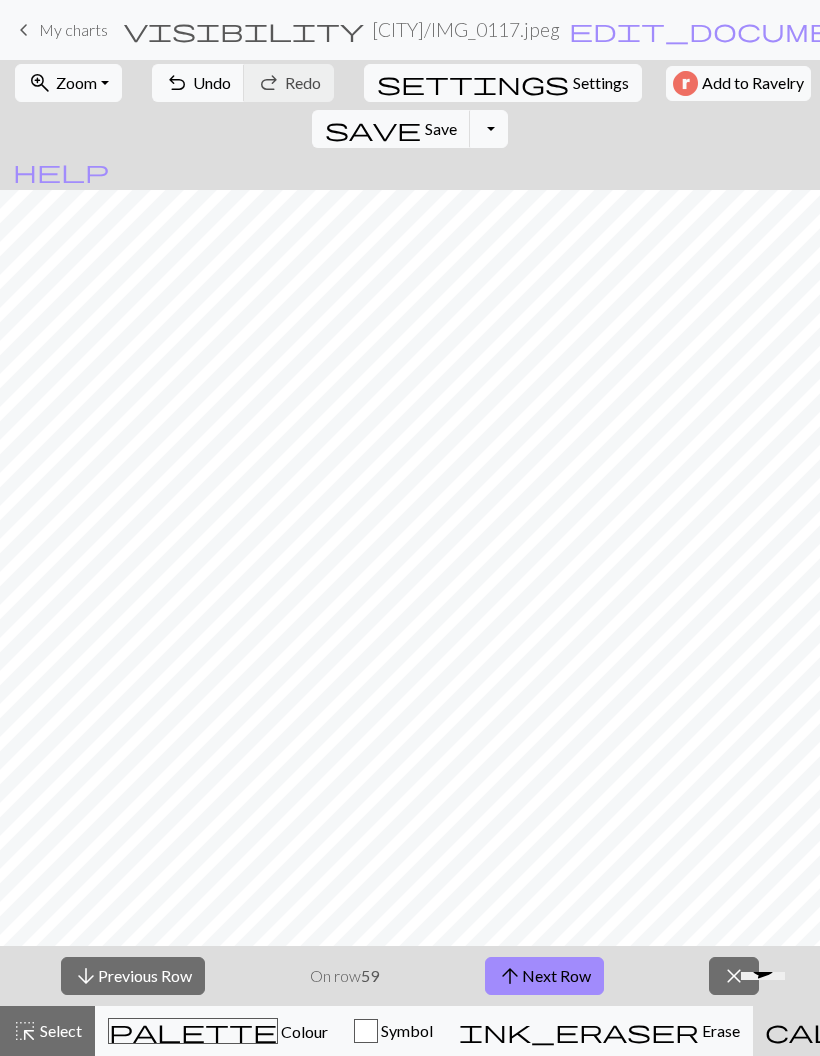 click on "Zoom" at bounding box center (76, 82) 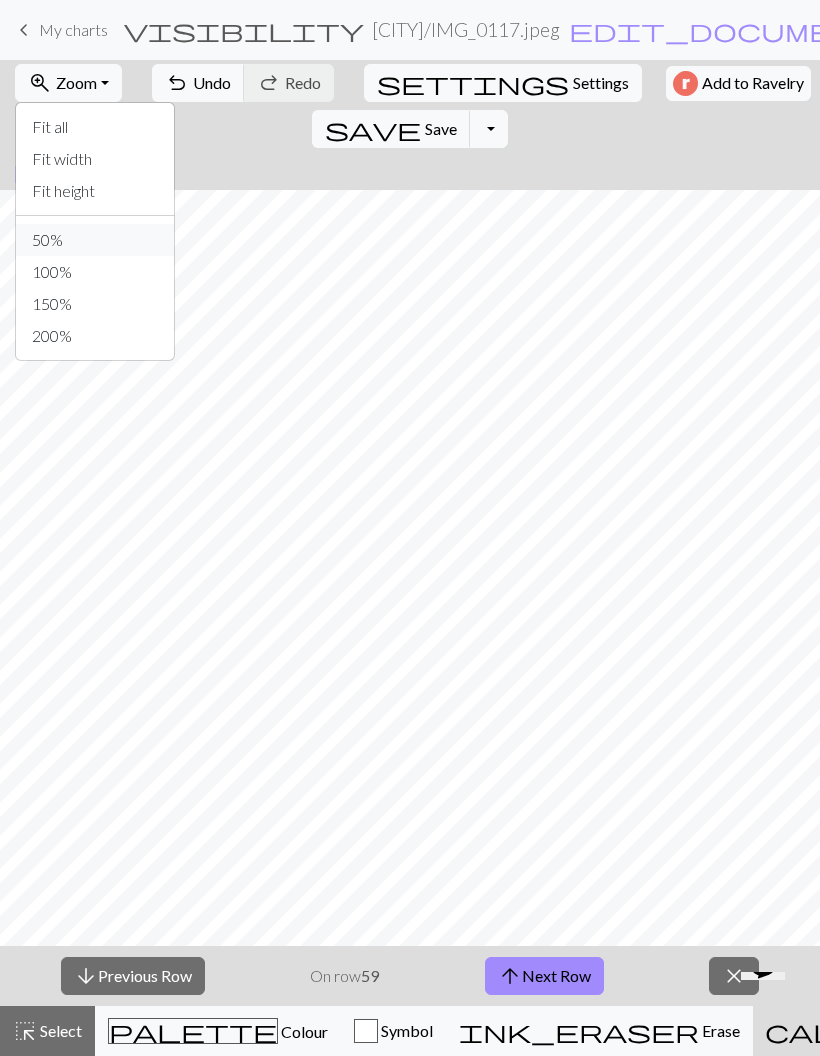 click on "50%" at bounding box center (95, 240) 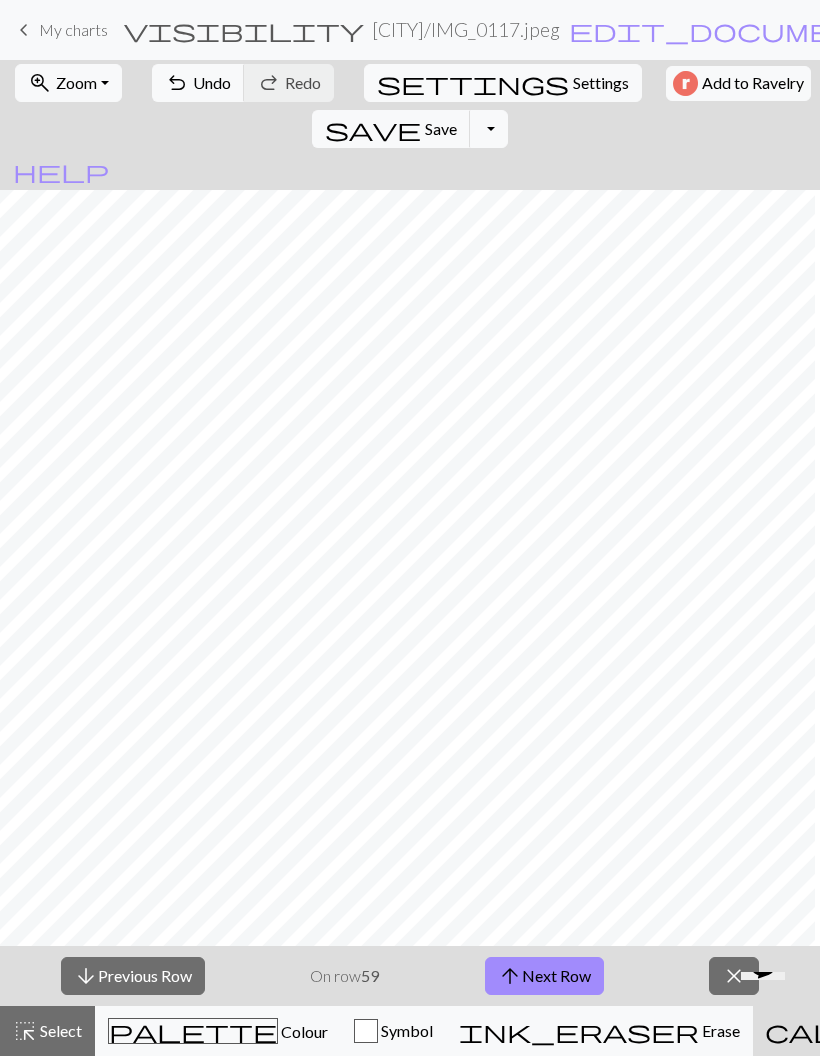 scroll, scrollTop: 222, scrollLeft: 956, axis: both 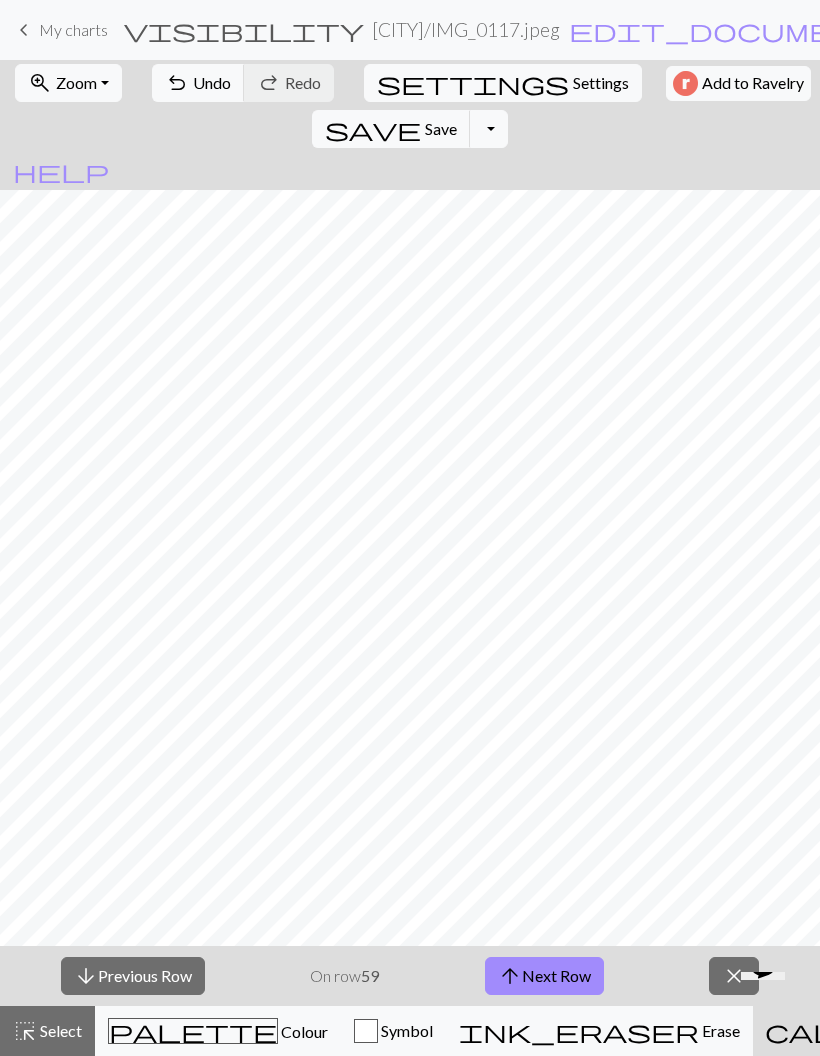 click on "Colour" at bounding box center [303, 1031] 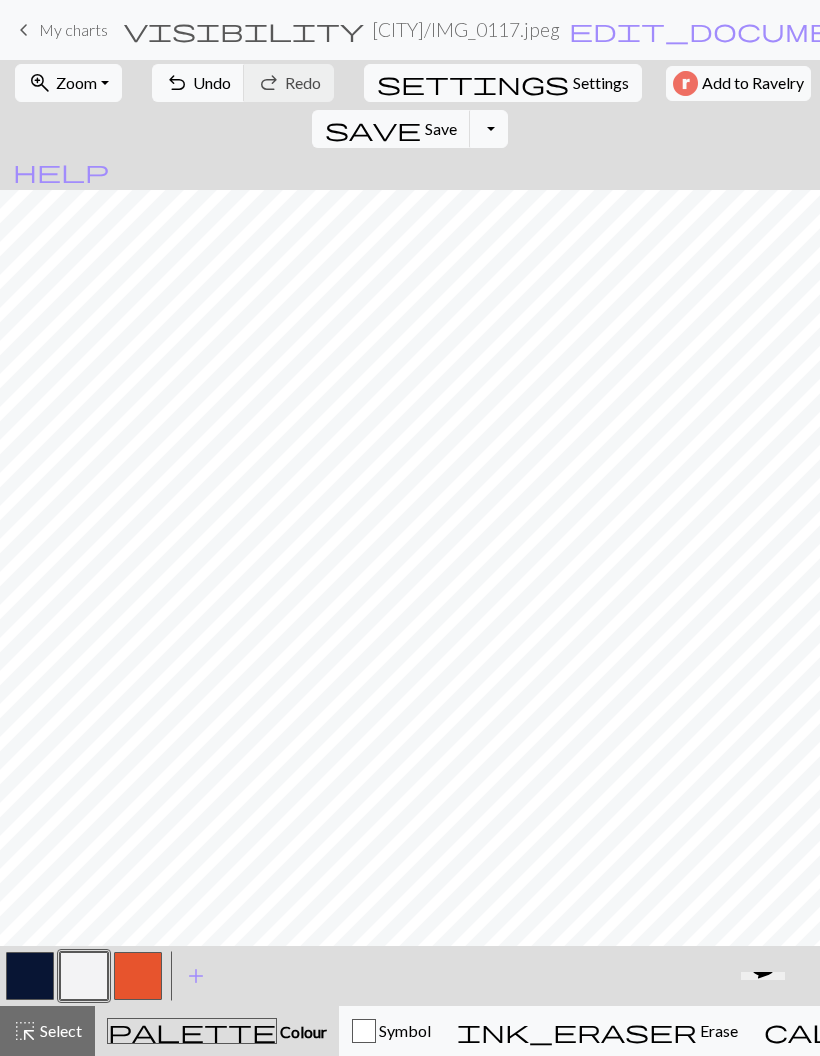 click at bounding box center [30, 976] 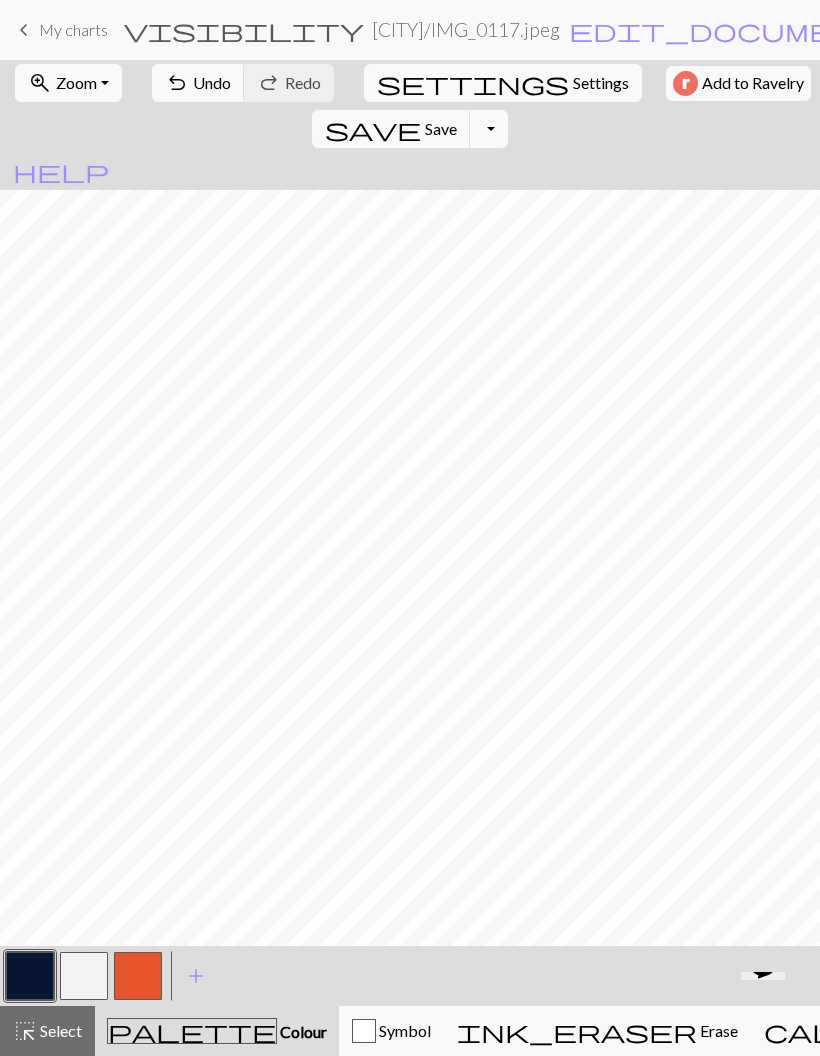click on "Zoom" at bounding box center [76, 82] 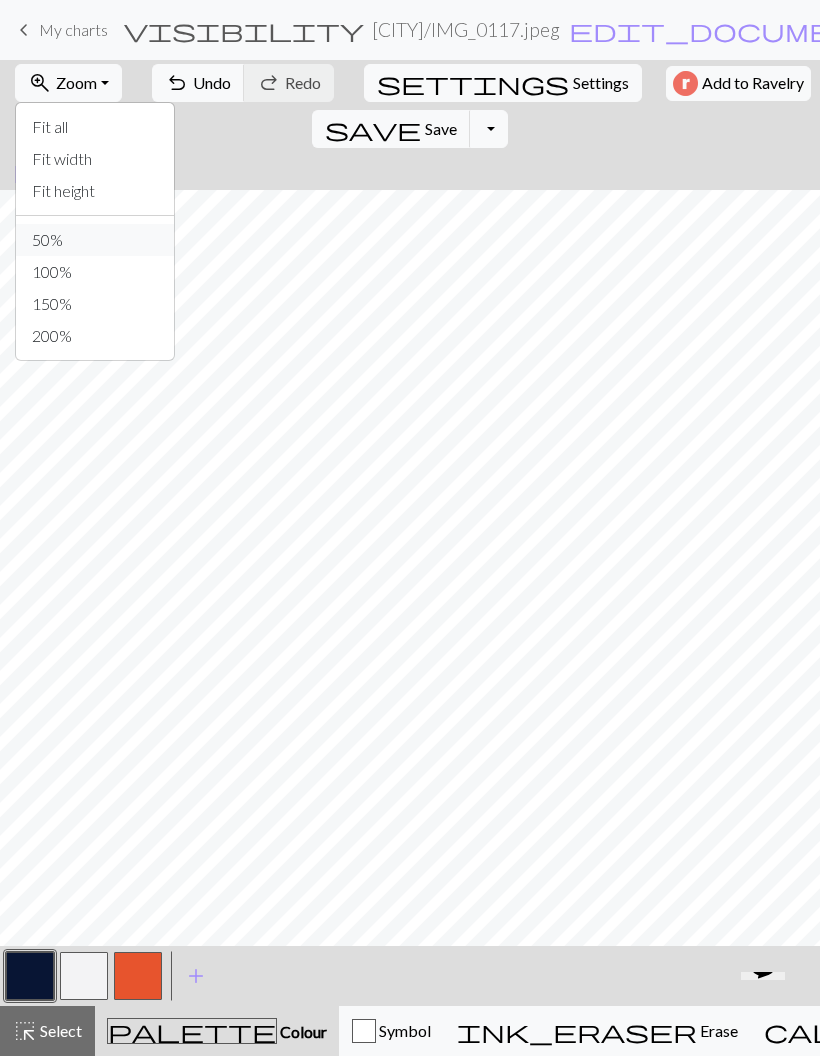 click on "50%" at bounding box center [95, 240] 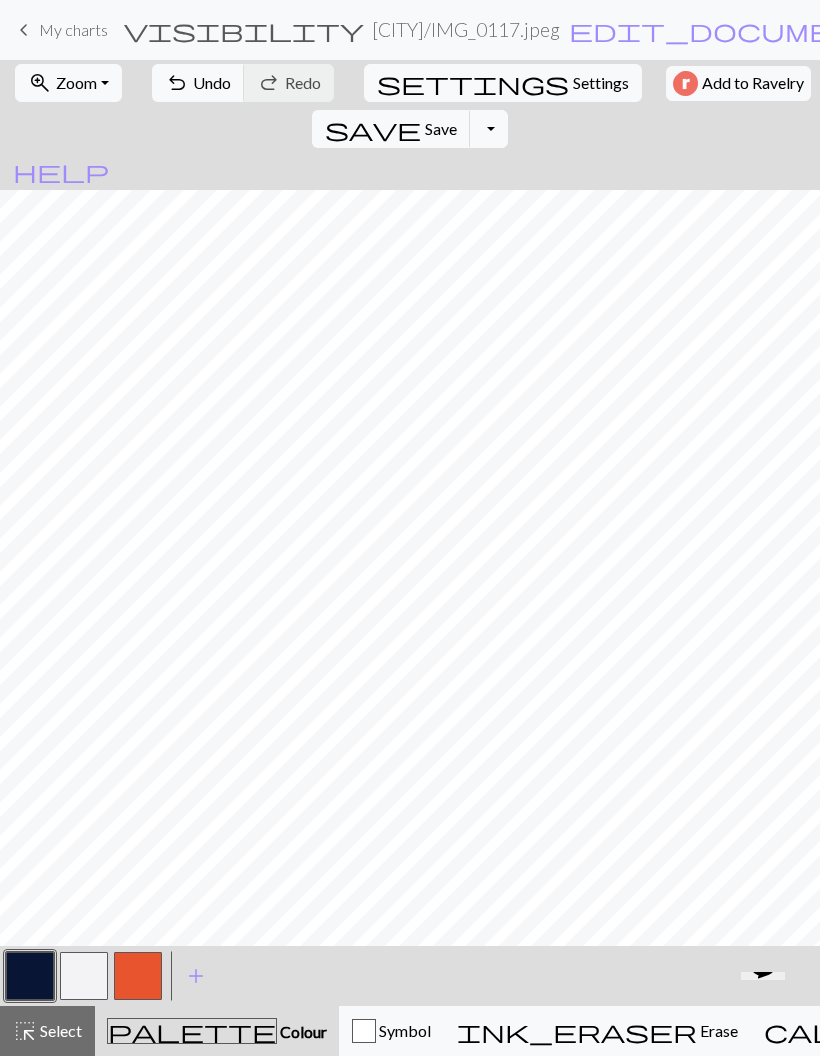 click on "zoom_in Zoom Zoom" at bounding box center (68, 83) 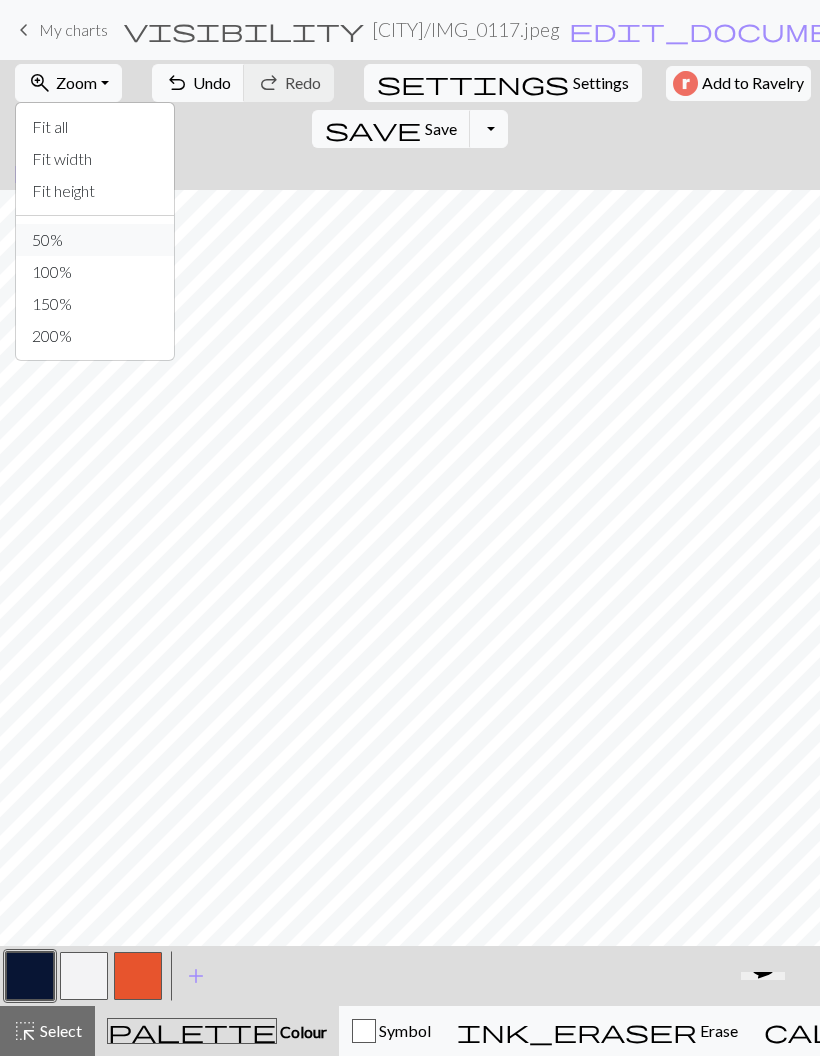 click on "50%" at bounding box center [95, 240] 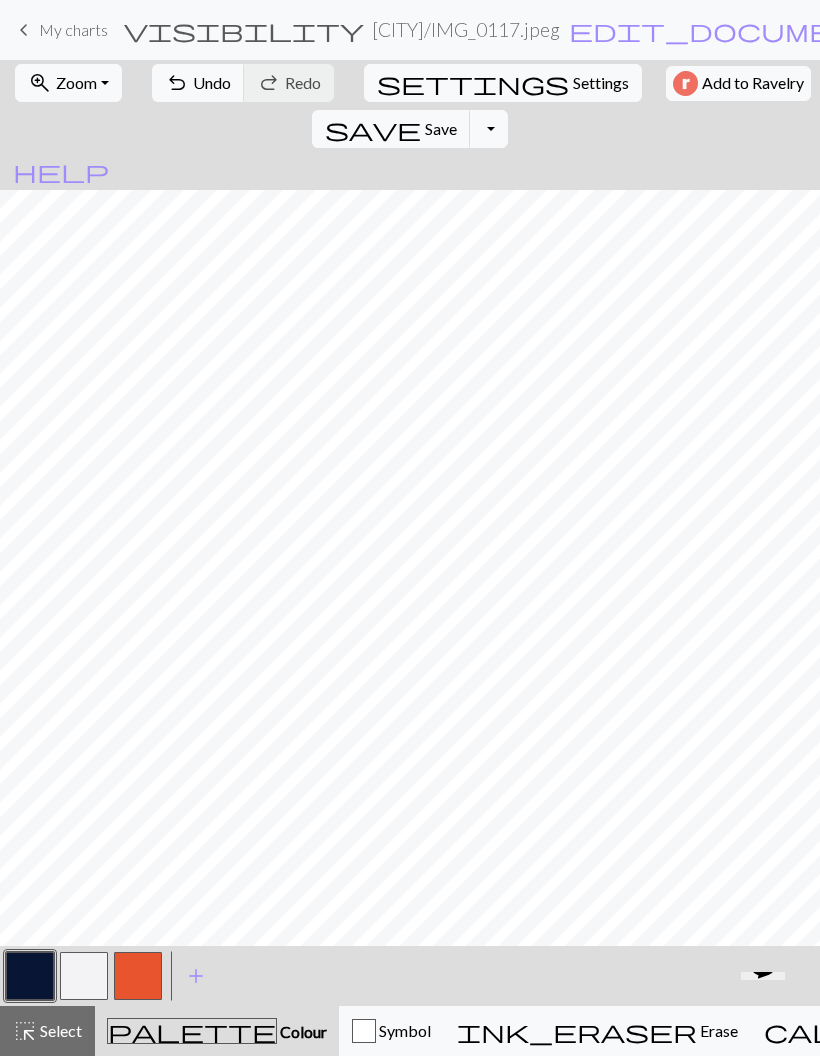 click on "zoom_in Zoom Zoom" at bounding box center [68, 83] 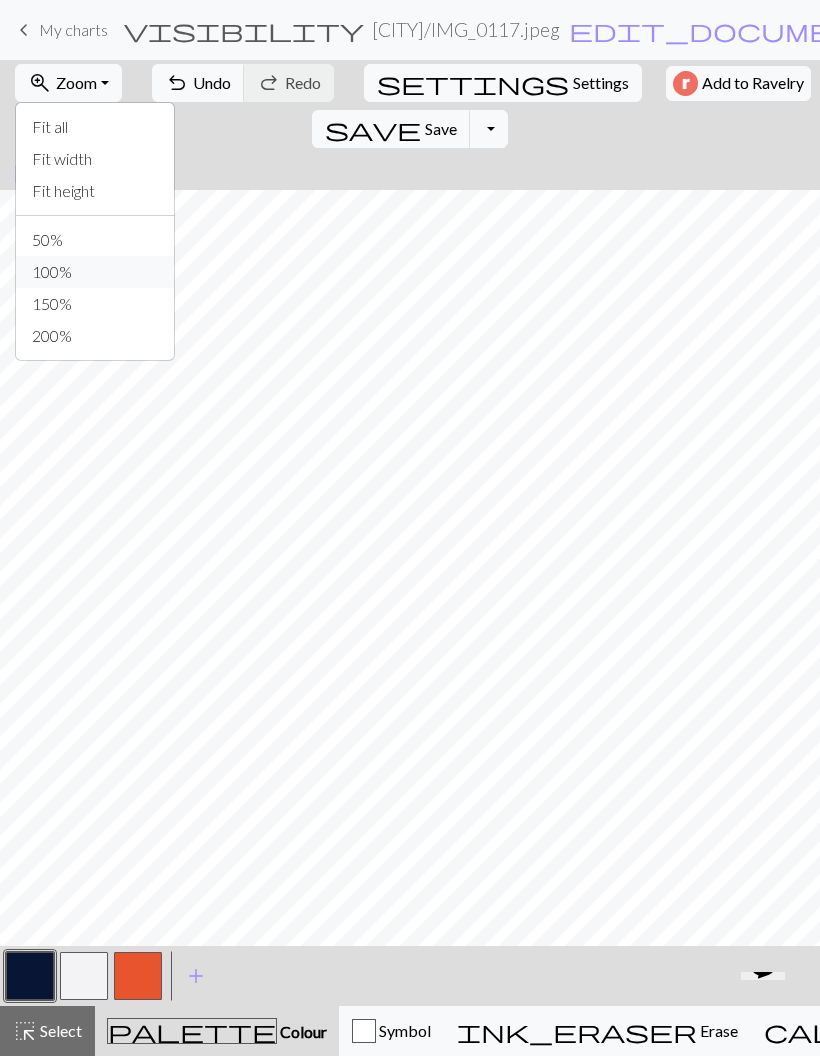 click on "100%" at bounding box center (95, 272) 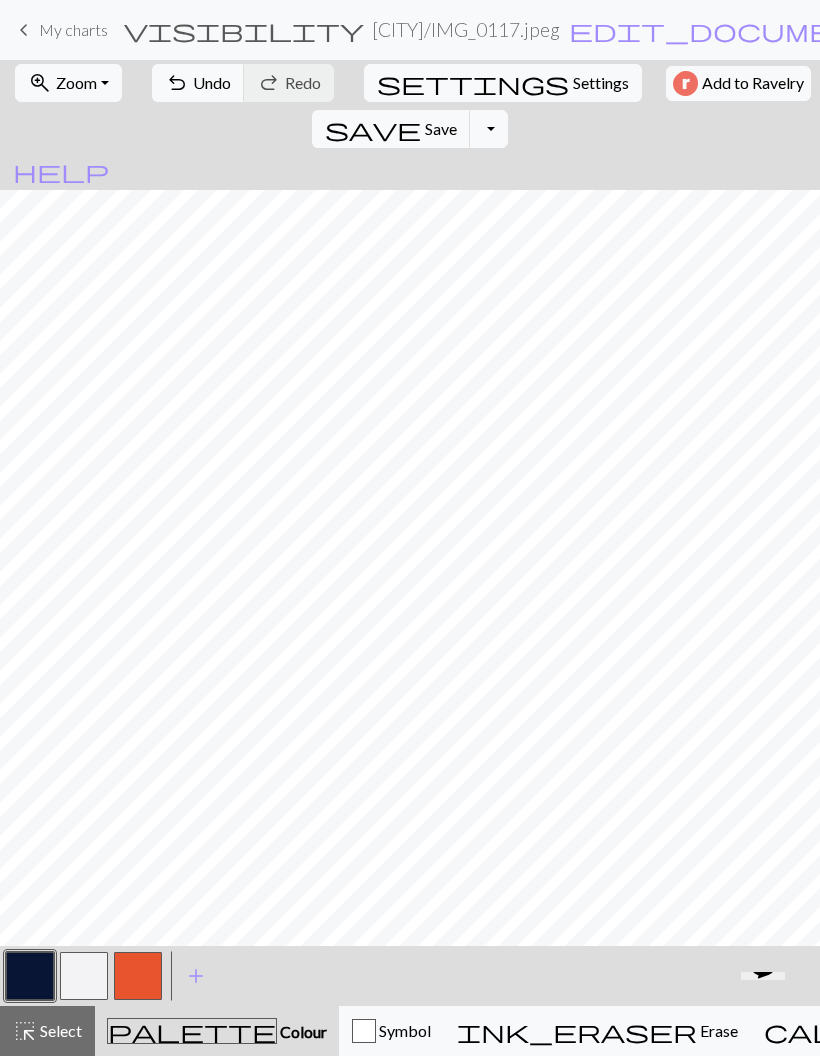 click on "Knitting mode" at bounding box center (1150, 1030) 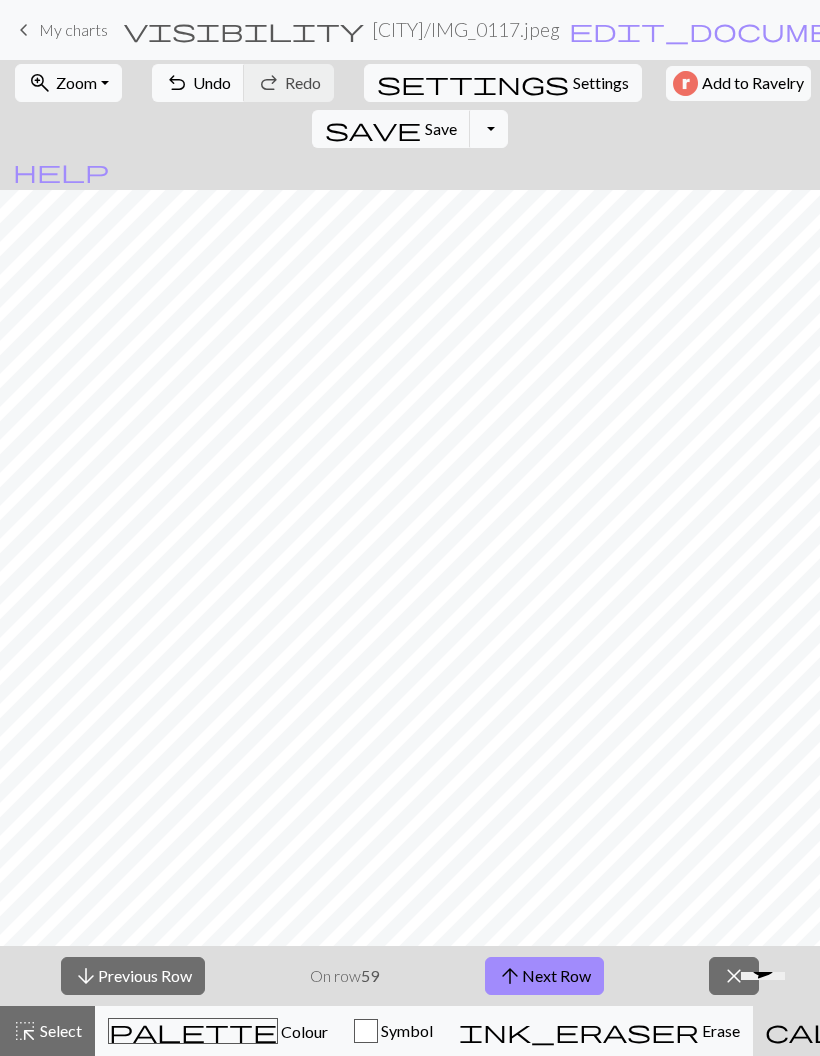 scroll, scrollTop: 876, scrollLeft: 1962, axis: both 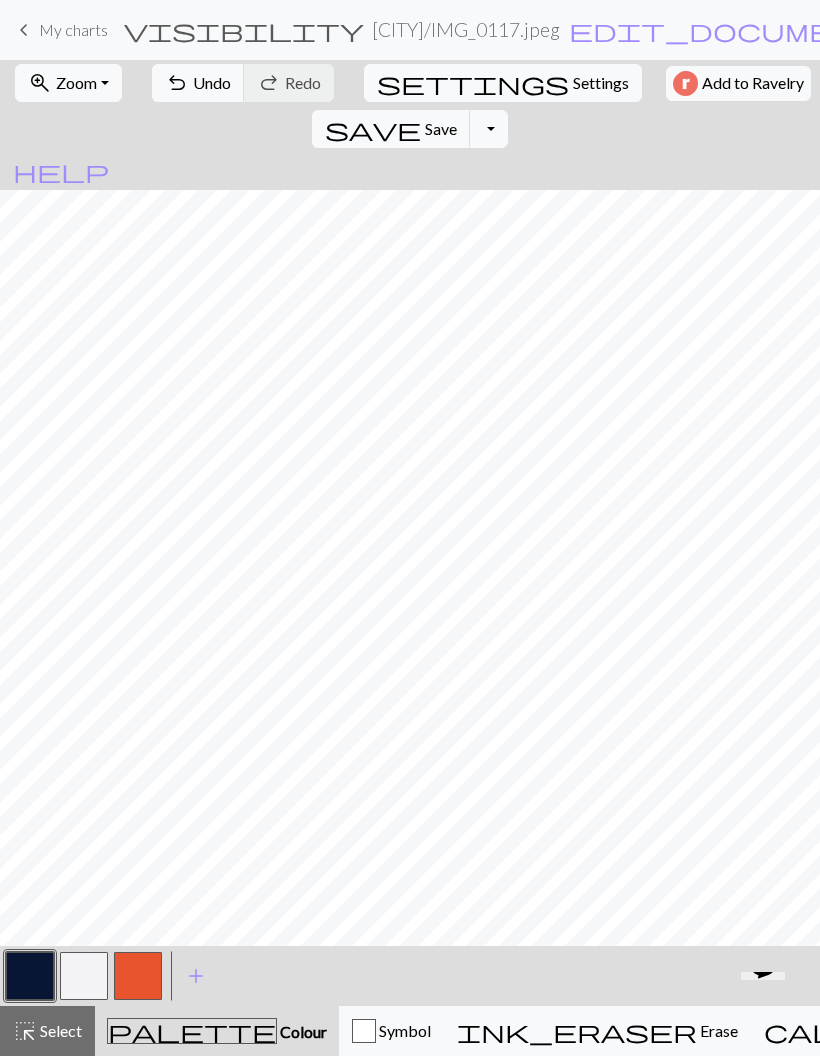 click at bounding box center (30, 976) 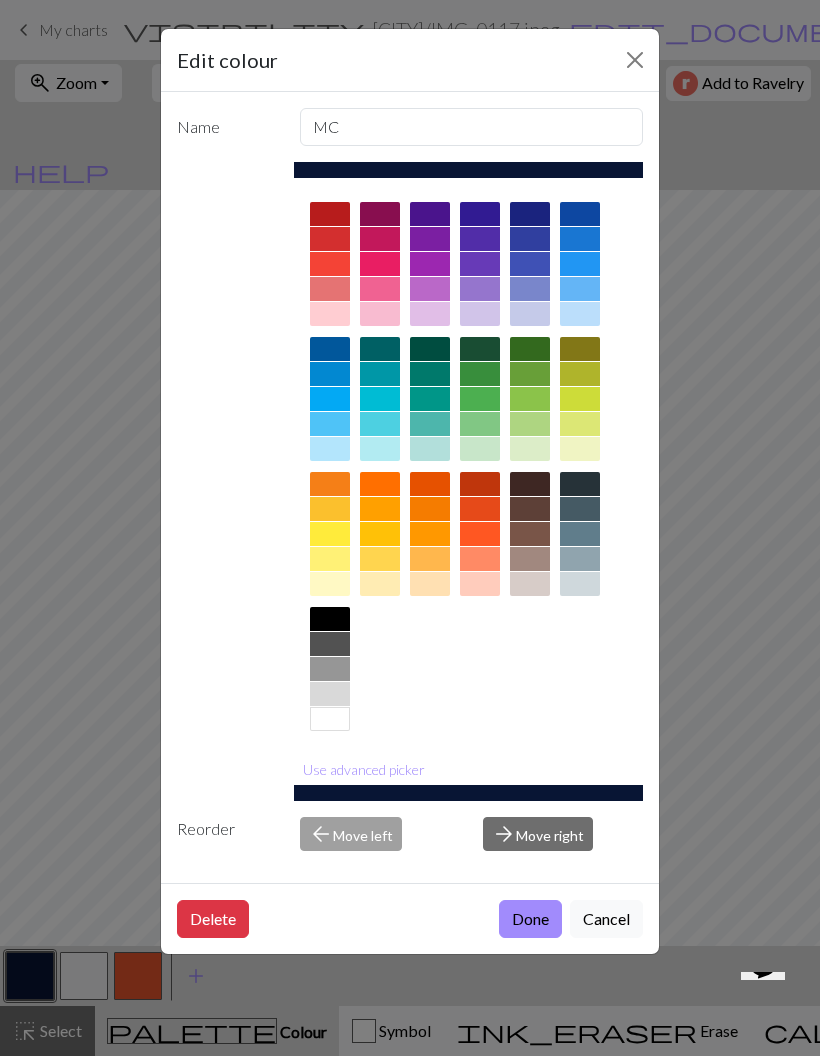 click at bounding box center (635, 60) 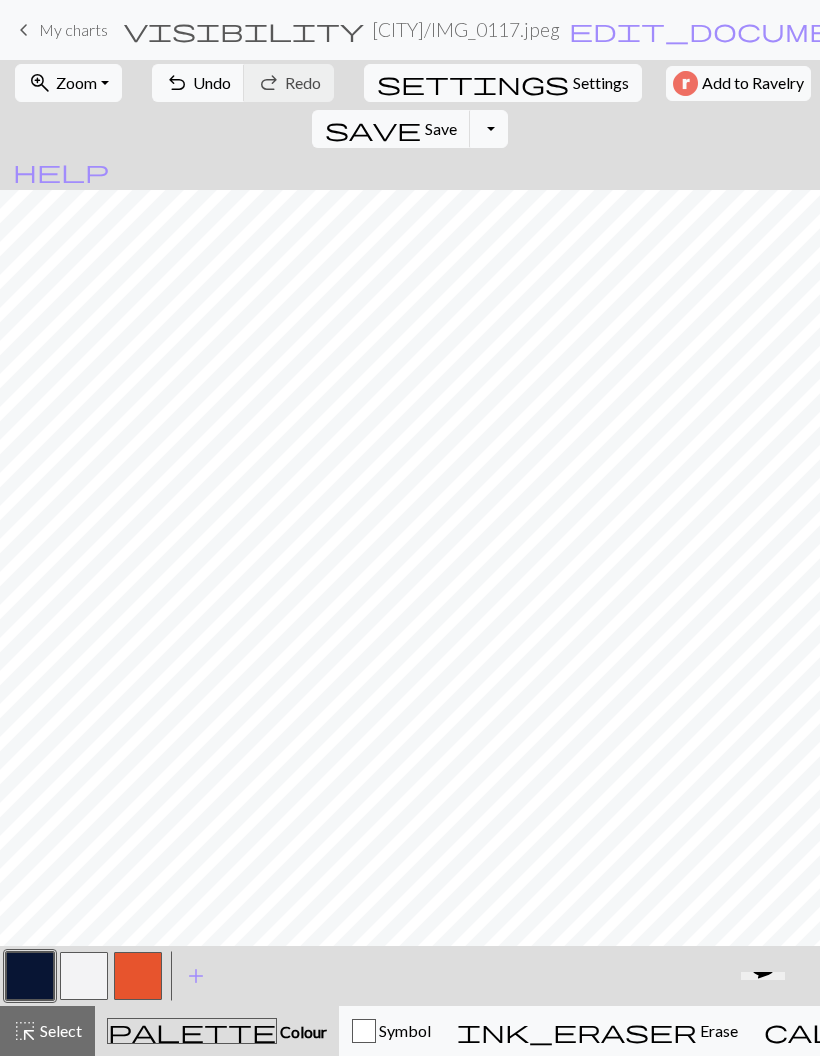 click on "call_to_action" at bounding box center (932, 1031) 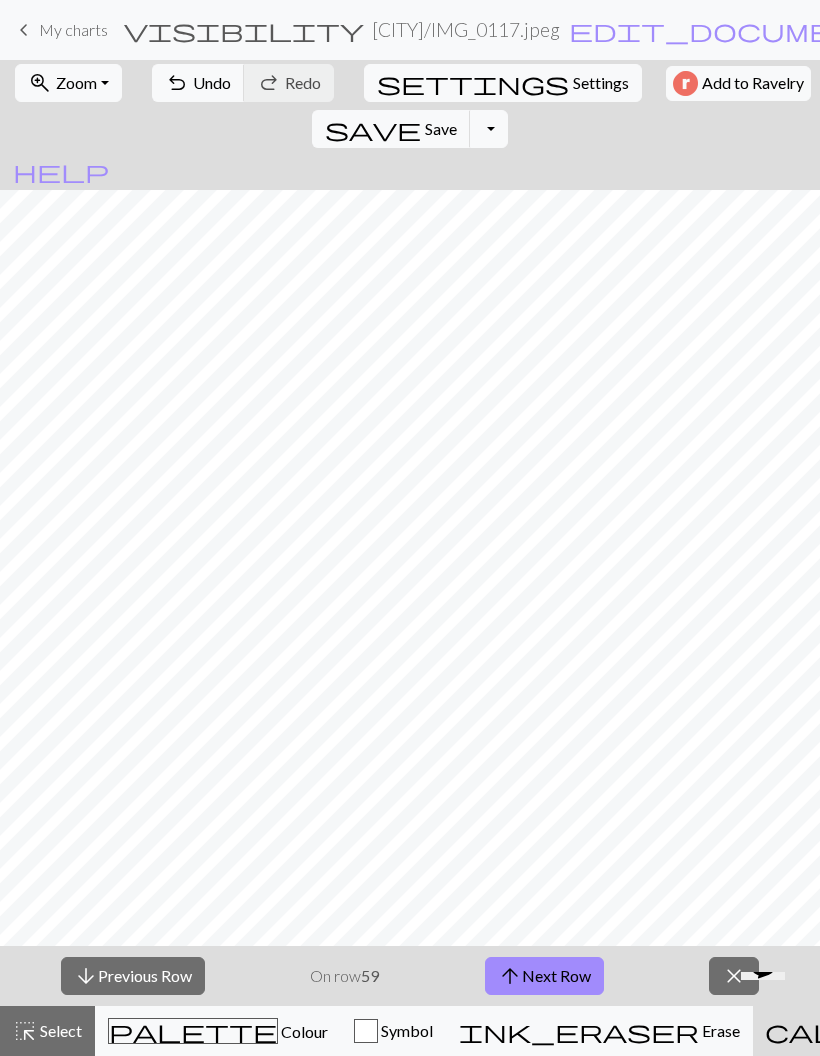 scroll, scrollTop: 870, scrollLeft: 970, axis: both 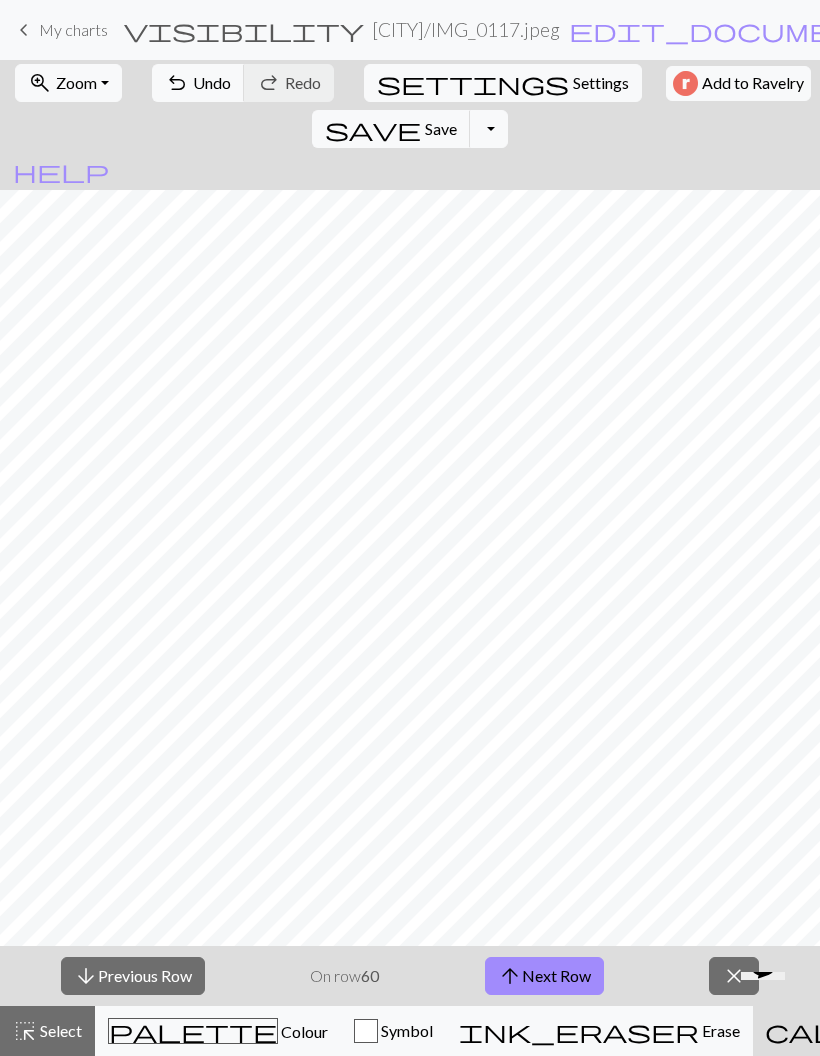 click on "zoom_in Zoom Zoom" at bounding box center (68, 83) 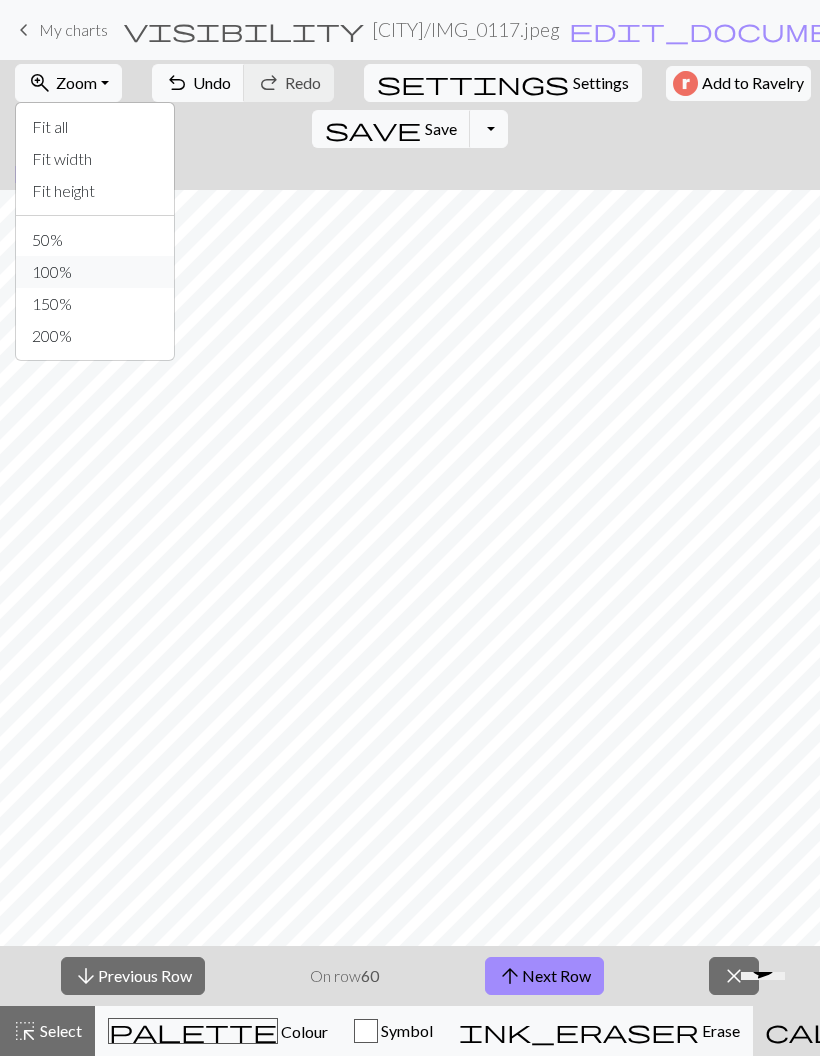 click on "100%" at bounding box center (95, 272) 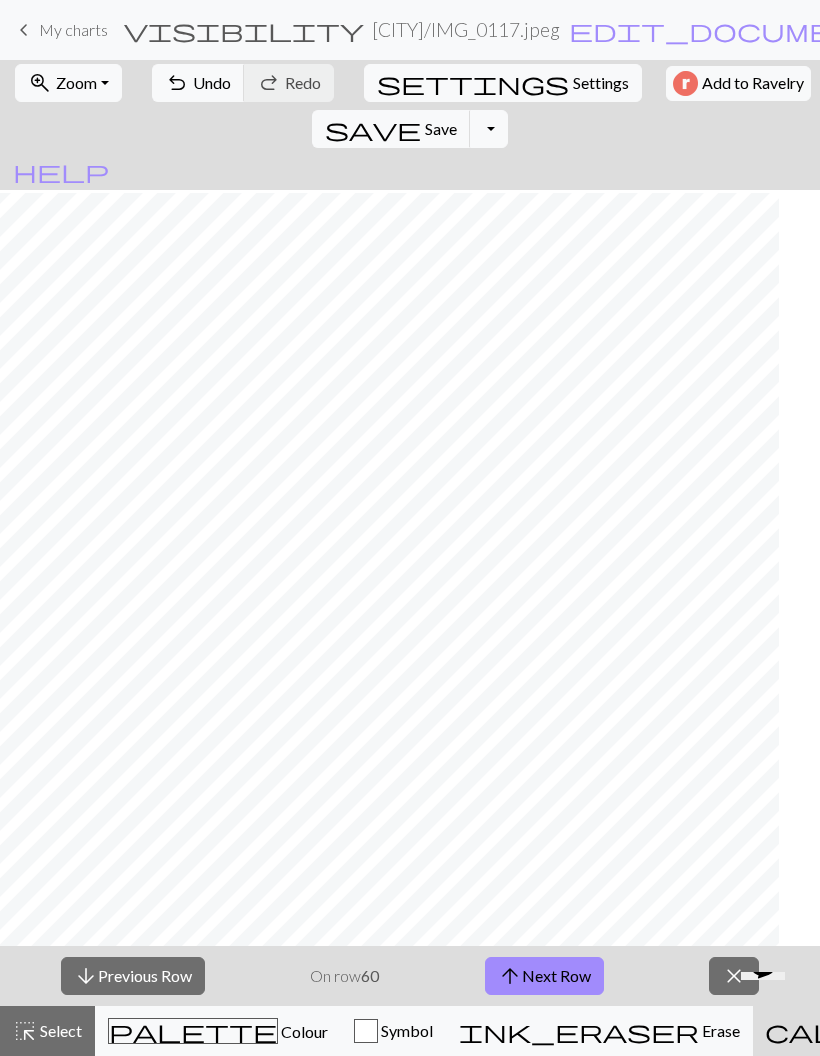 scroll, scrollTop: 942, scrollLeft: 1026, axis: both 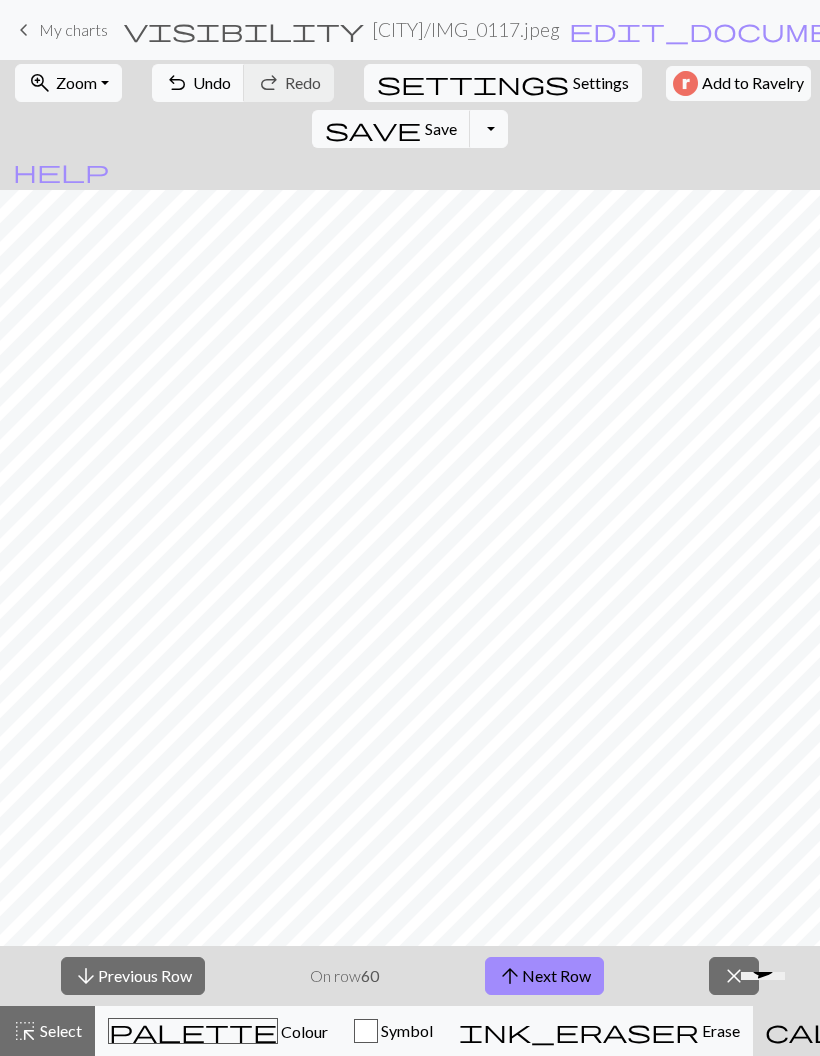 click on "zoom_in Zoom Zoom" at bounding box center (68, 83) 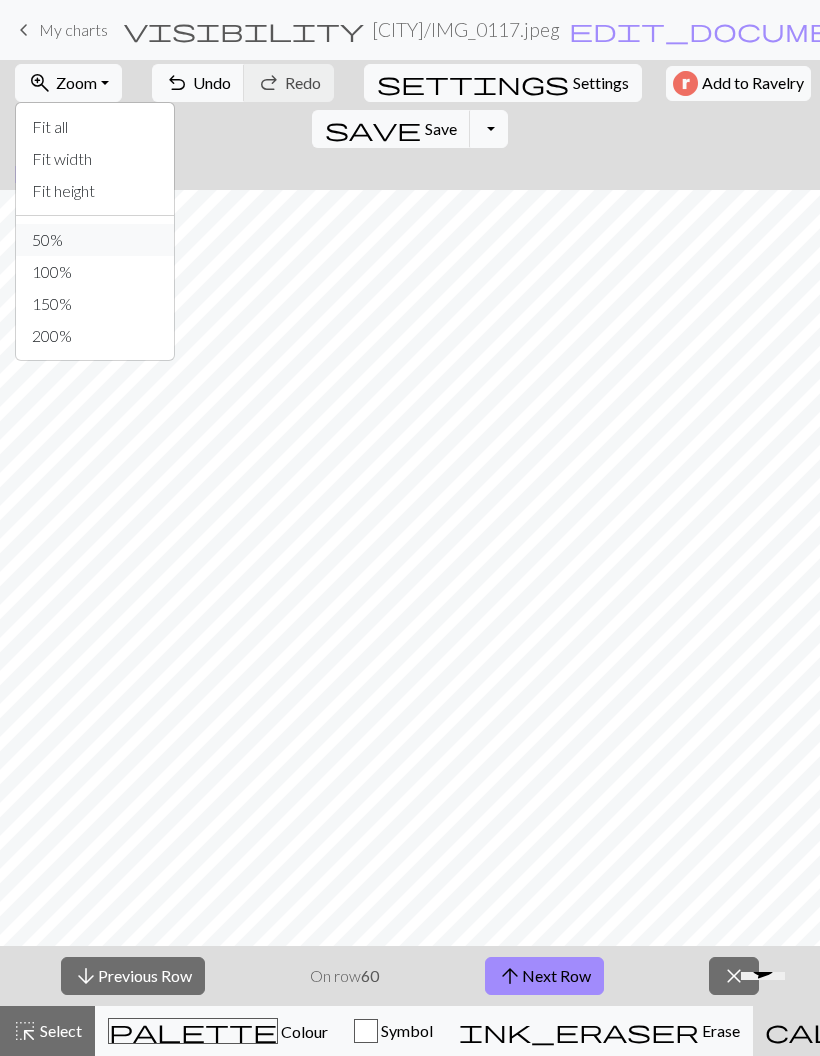 click on "50%" at bounding box center (95, 240) 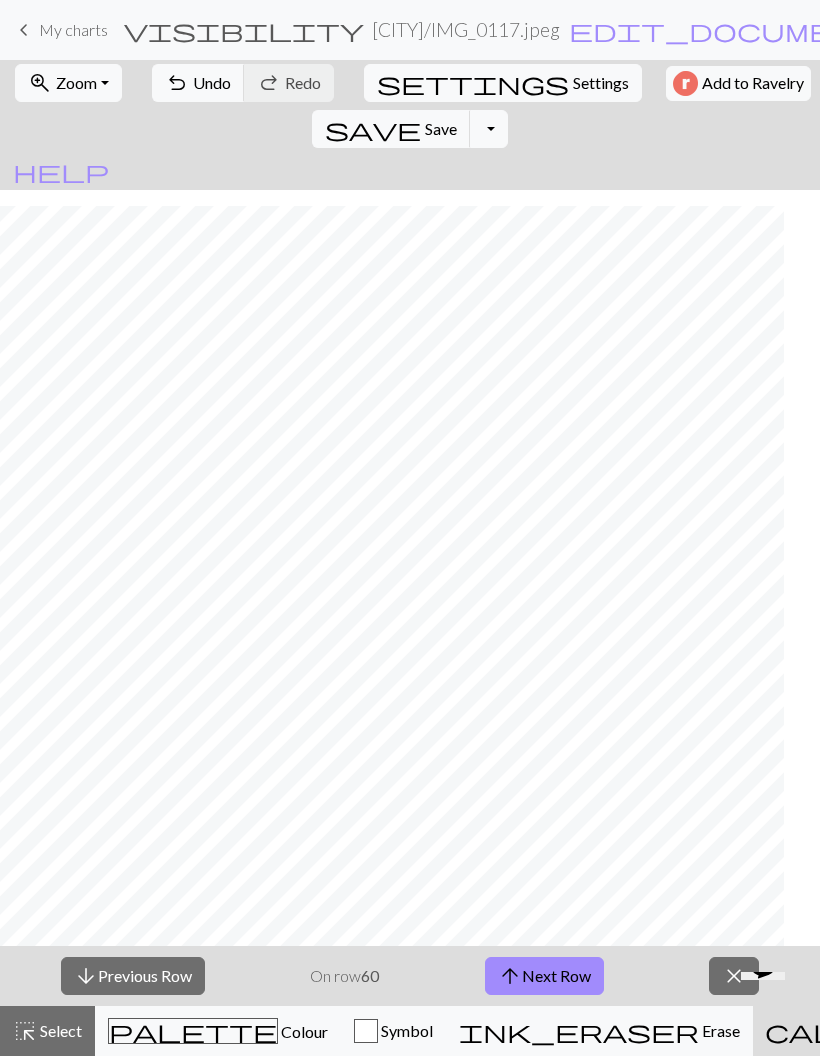 scroll, scrollTop: 626, scrollLeft: 990, axis: both 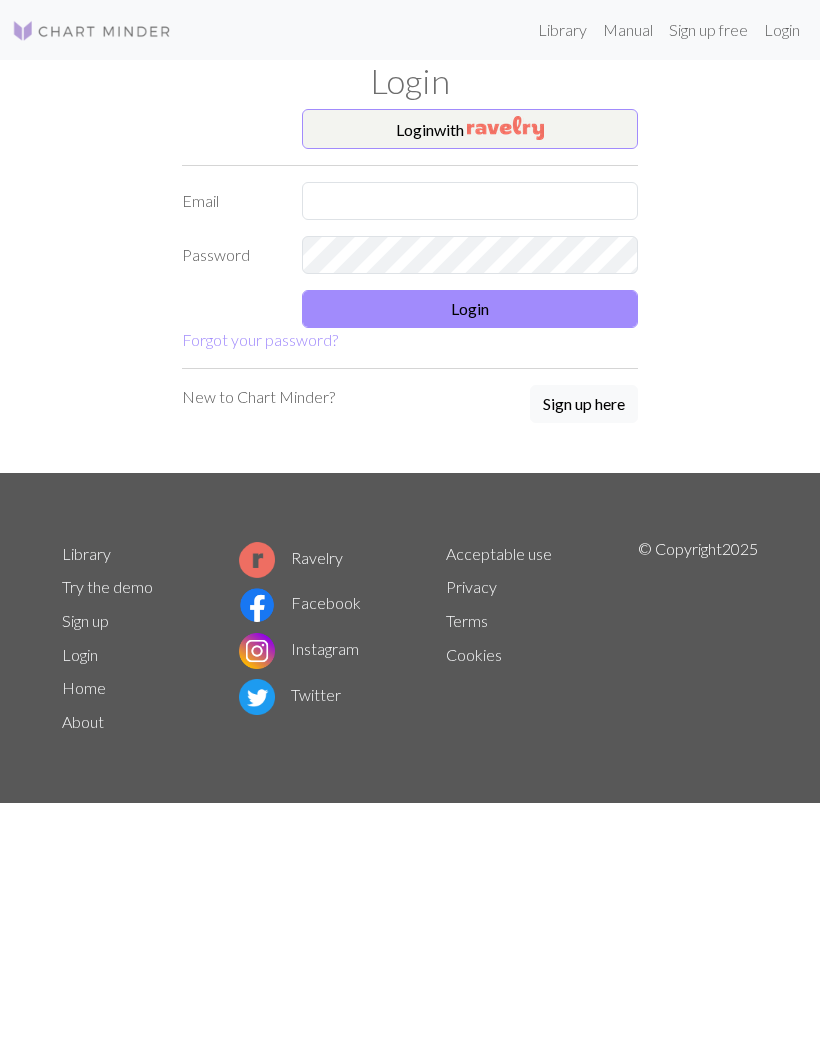 click on "Login  with" at bounding box center [470, 129] 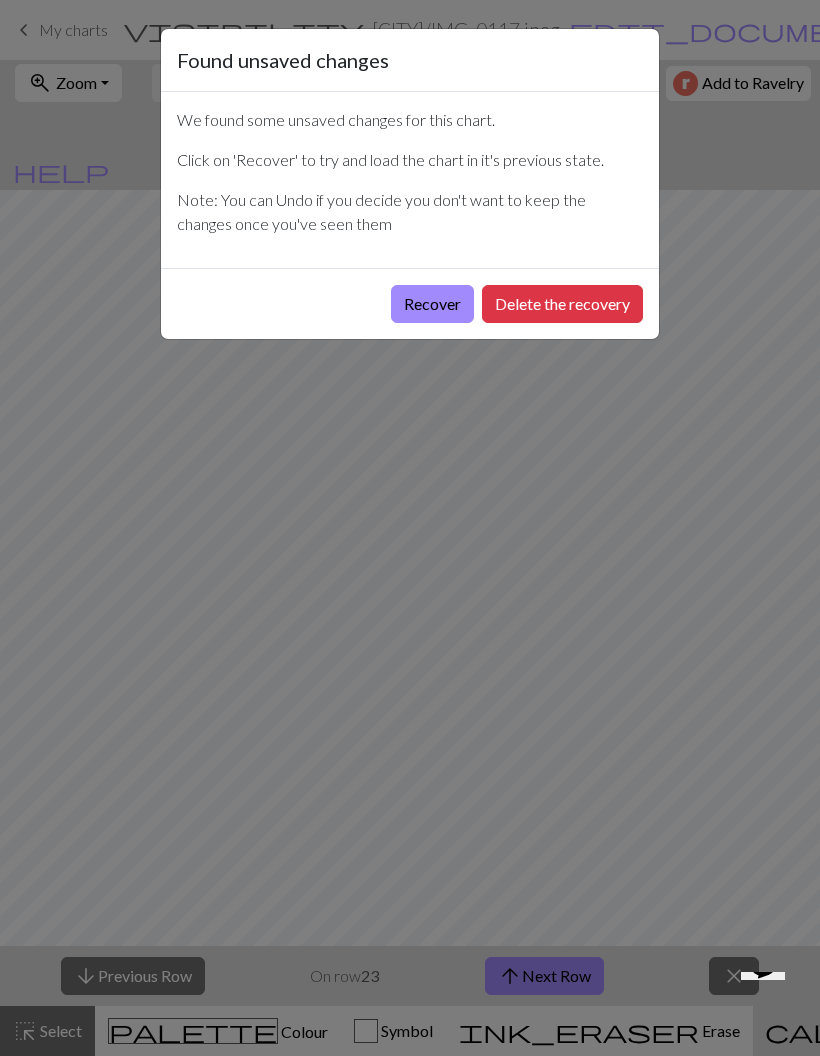 click on "Recover" at bounding box center [432, 304] 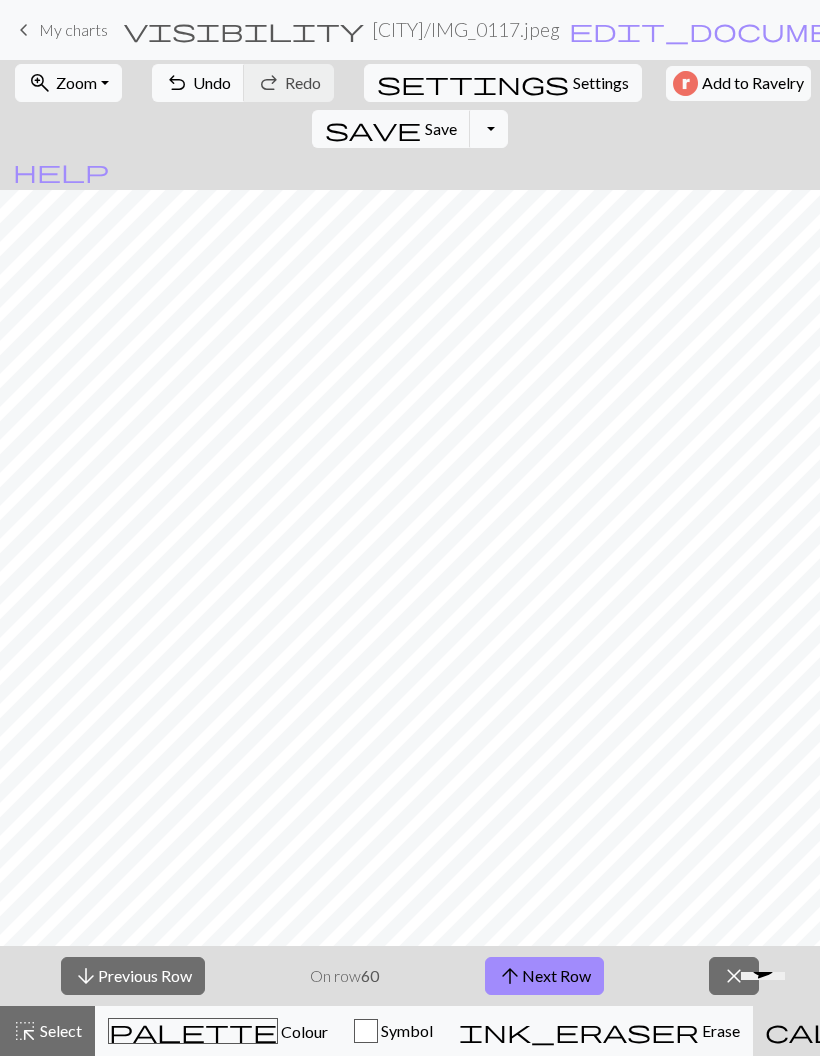 click on "Zoom" at bounding box center (76, 82) 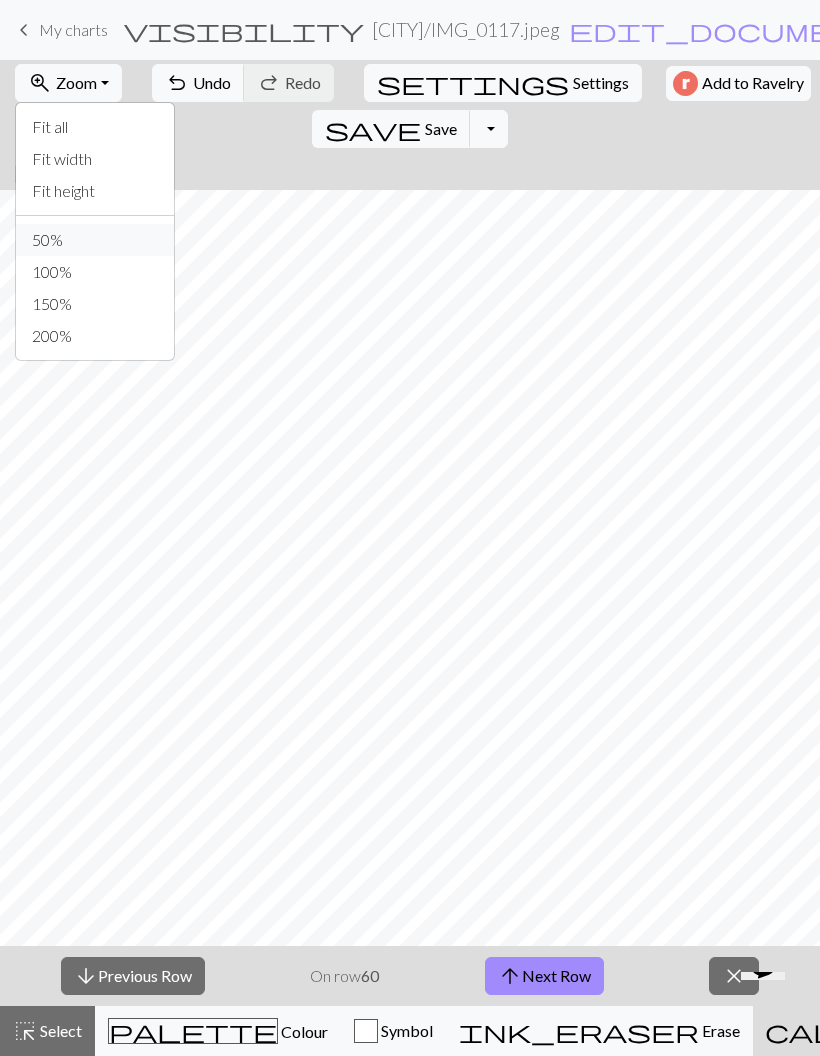 click on "50%" at bounding box center (95, 240) 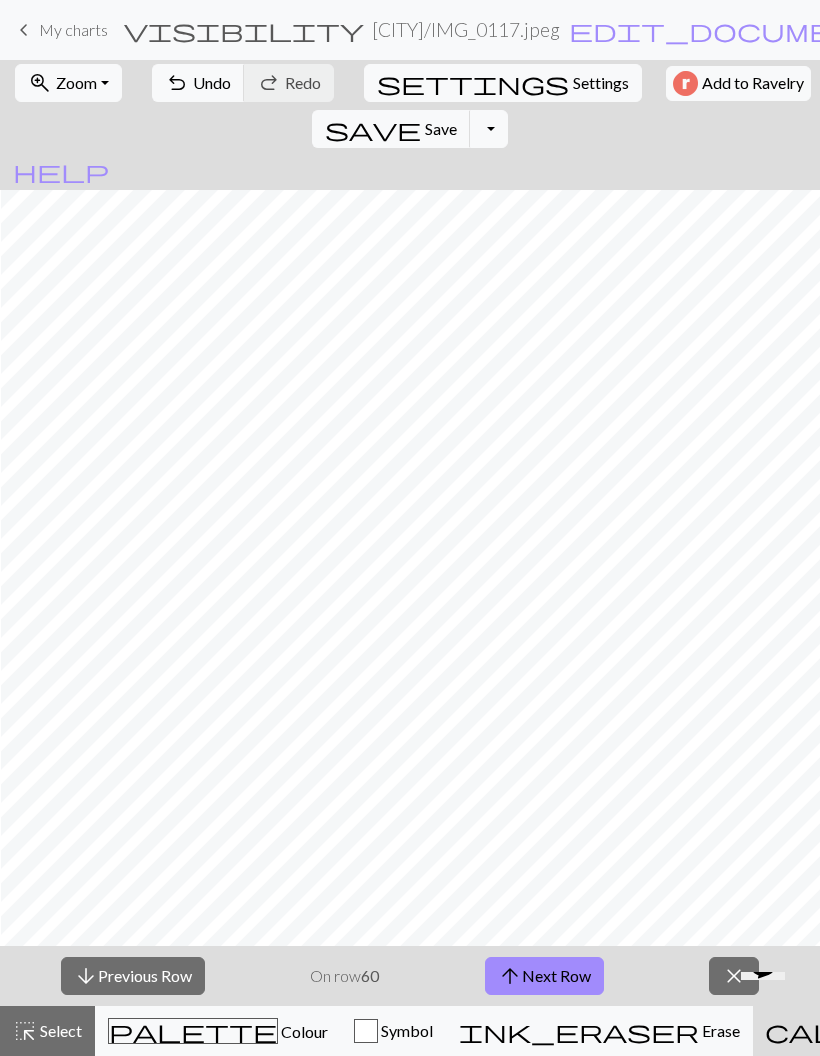 scroll, scrollTop: 1232, scrollLeft: 2842, axis: both 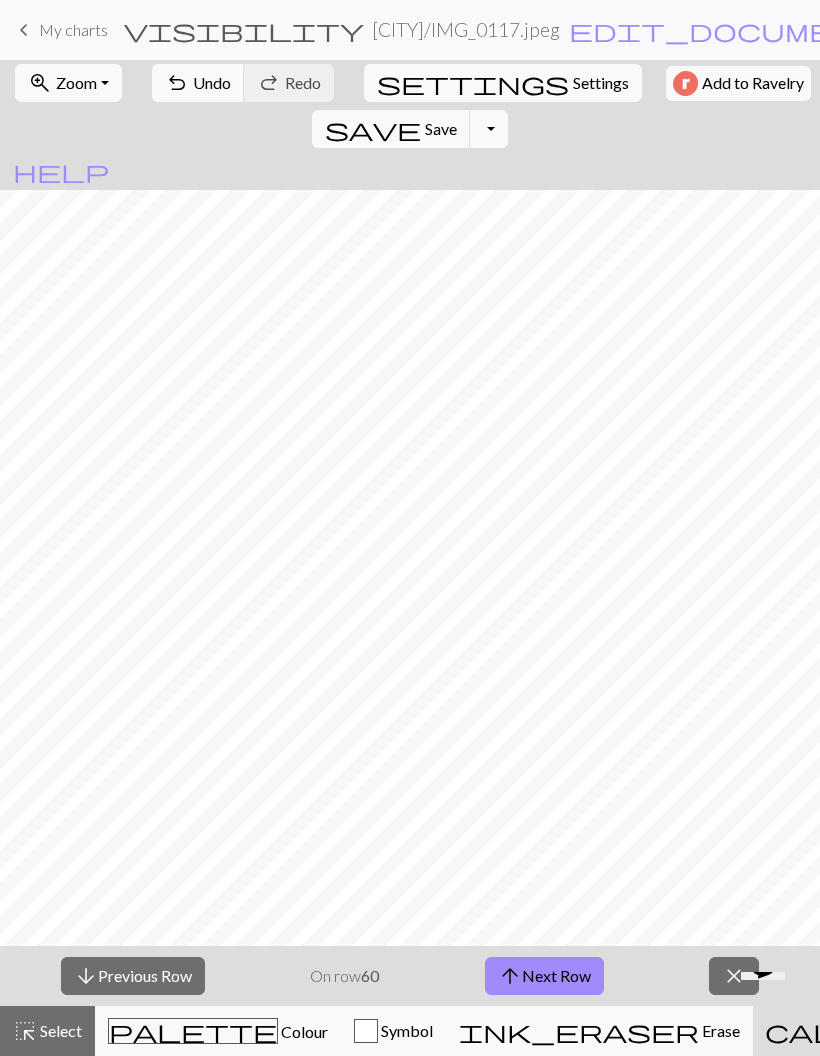 click on "zoom_in" at bounding box center (40, 83) 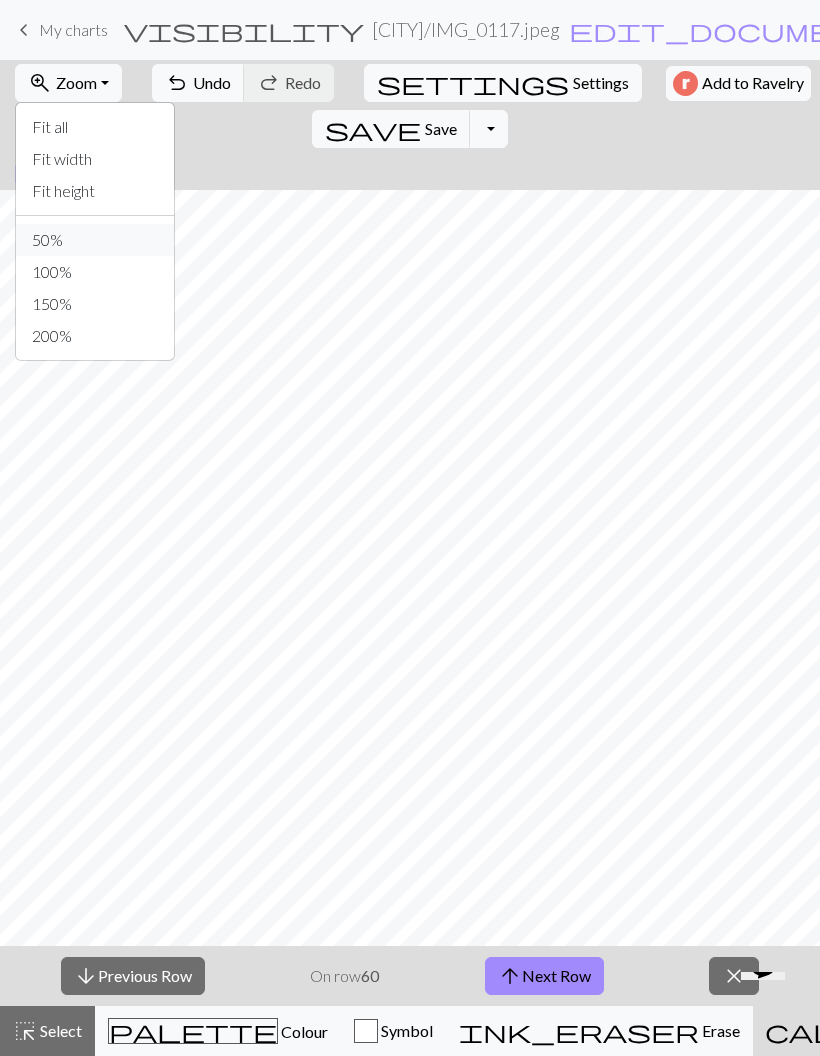 click on "50%" at bounding box center [95, 240] 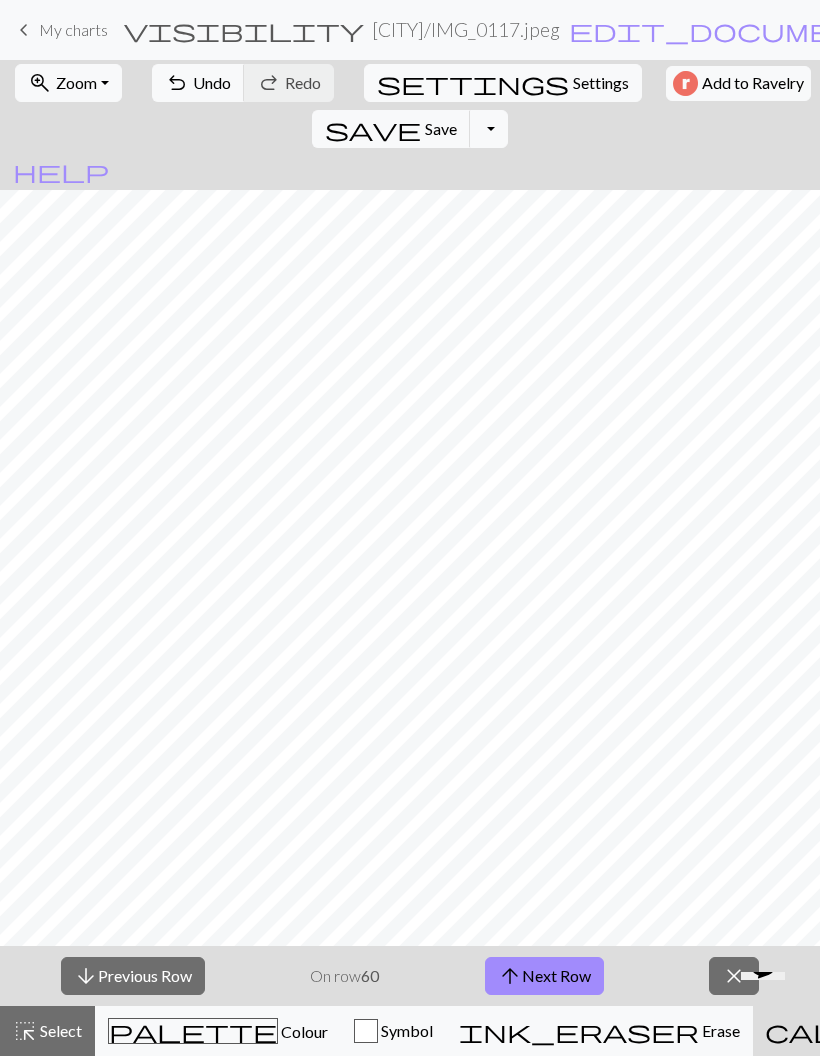 scroll, scrollTop: 1170, scrollLeft: 3016, axis: both 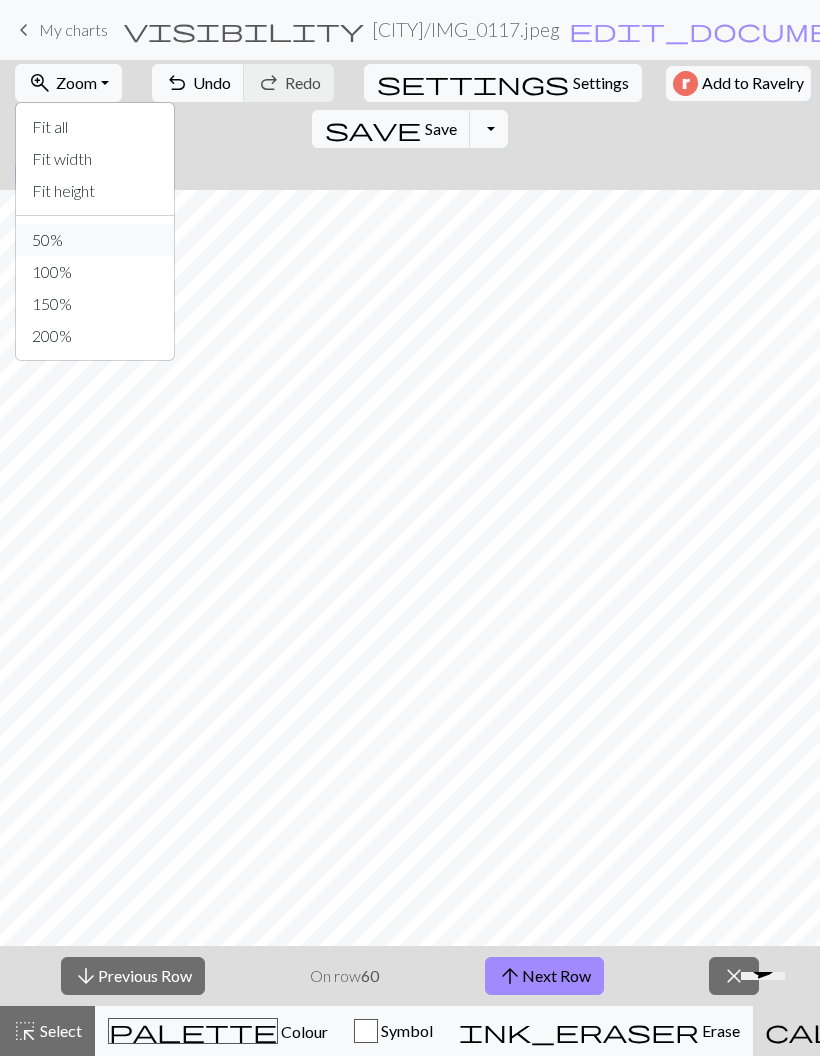 click on "50%" at bounding box center [95, 240] 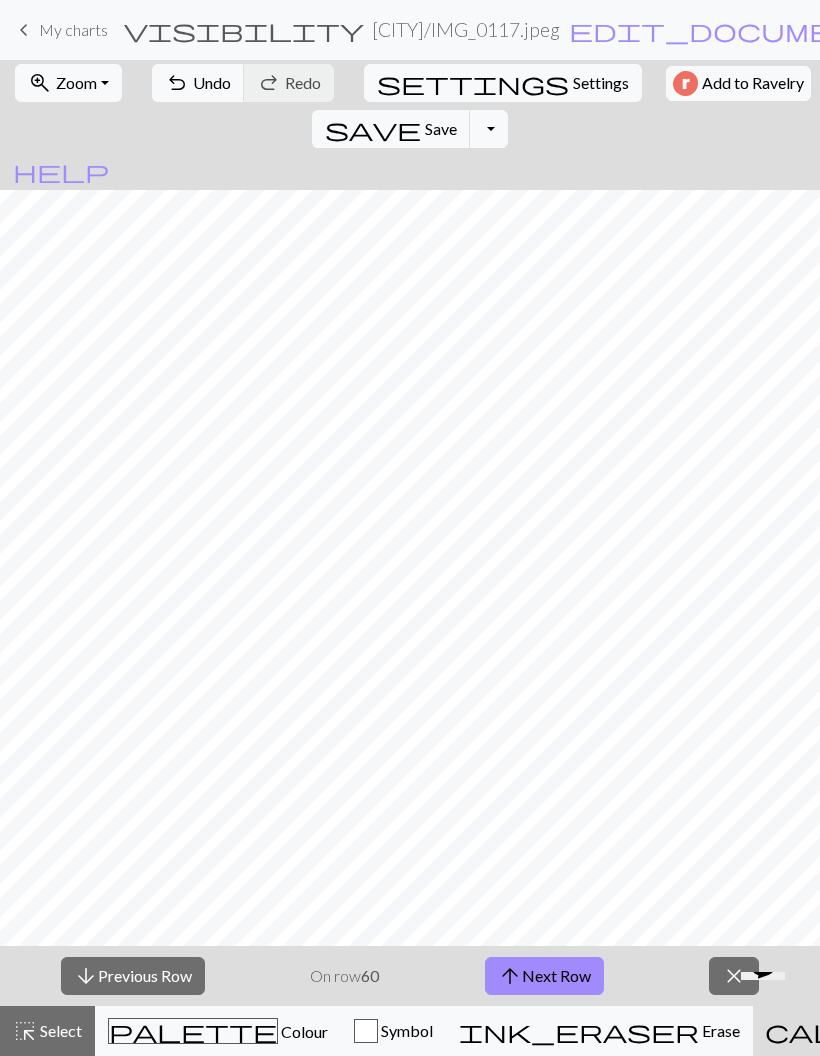 scroll, scrollTop: 610, scrollLeft: 3016, axis: both 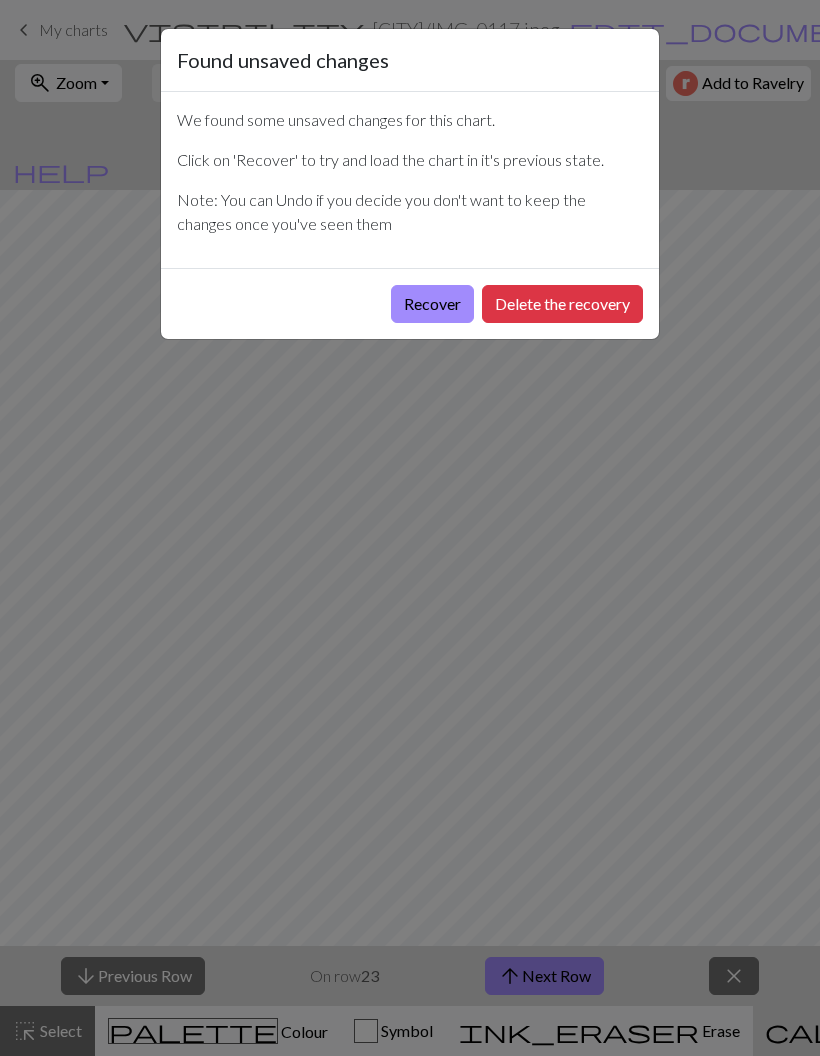 click on "Recover" at bounding box center [432, 304] 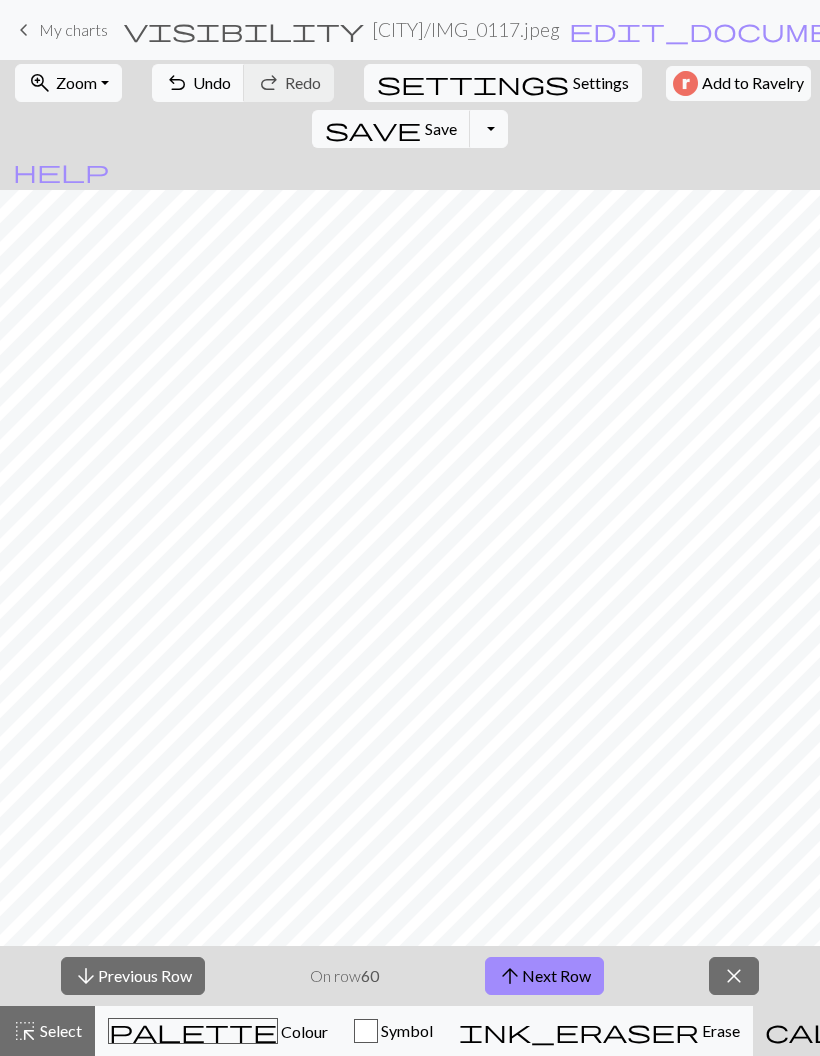 click on "zoom_in" at bounding box center (40, 83) 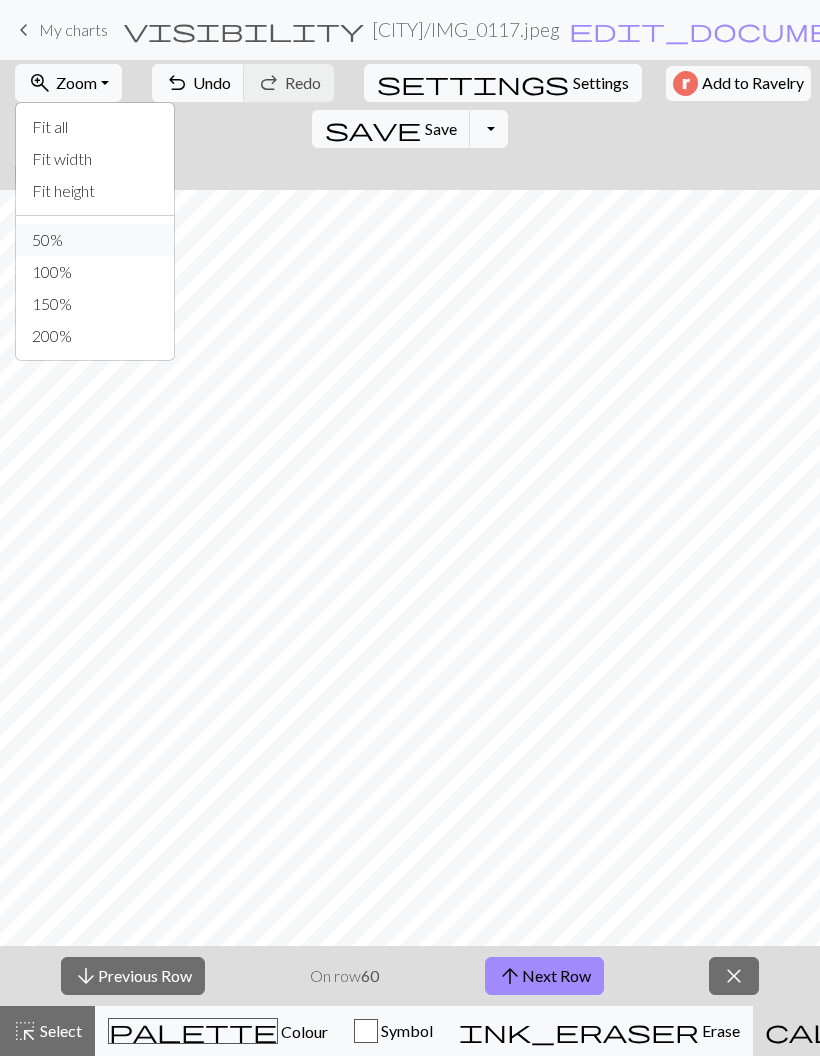 click on "50%" at bounding box center [95, 240] 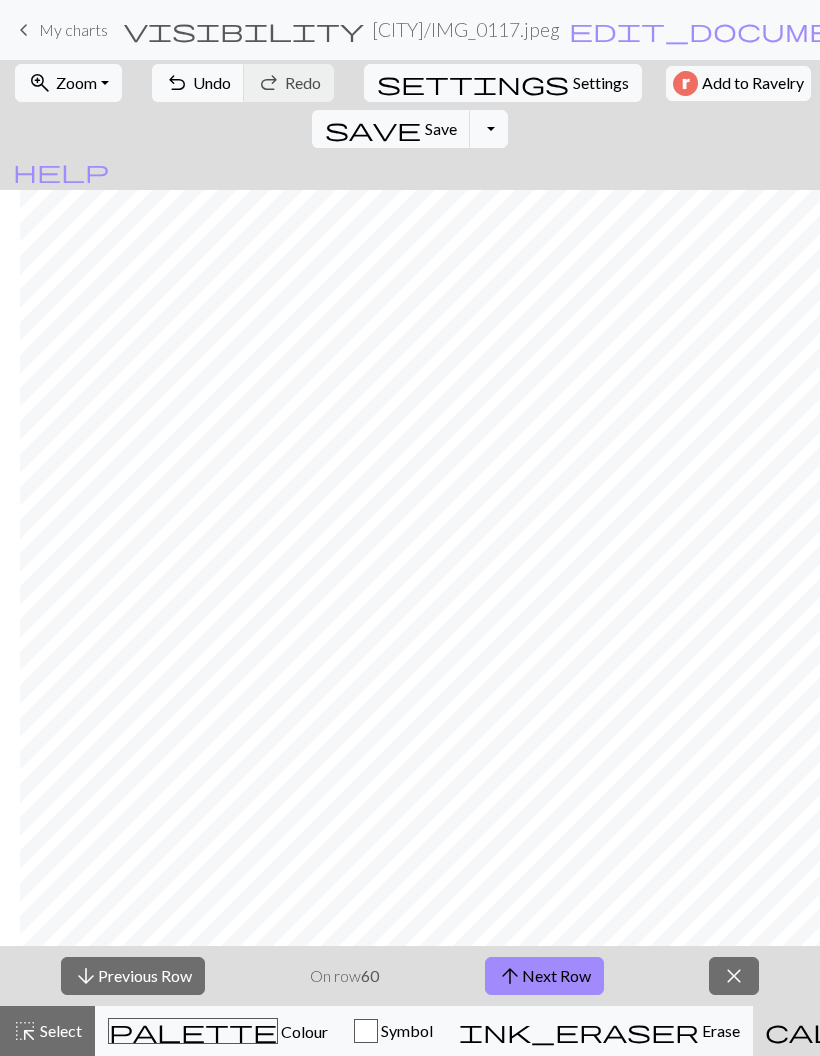 scroll, scrollTop: 200, scrollLeft: 2656, axis: both 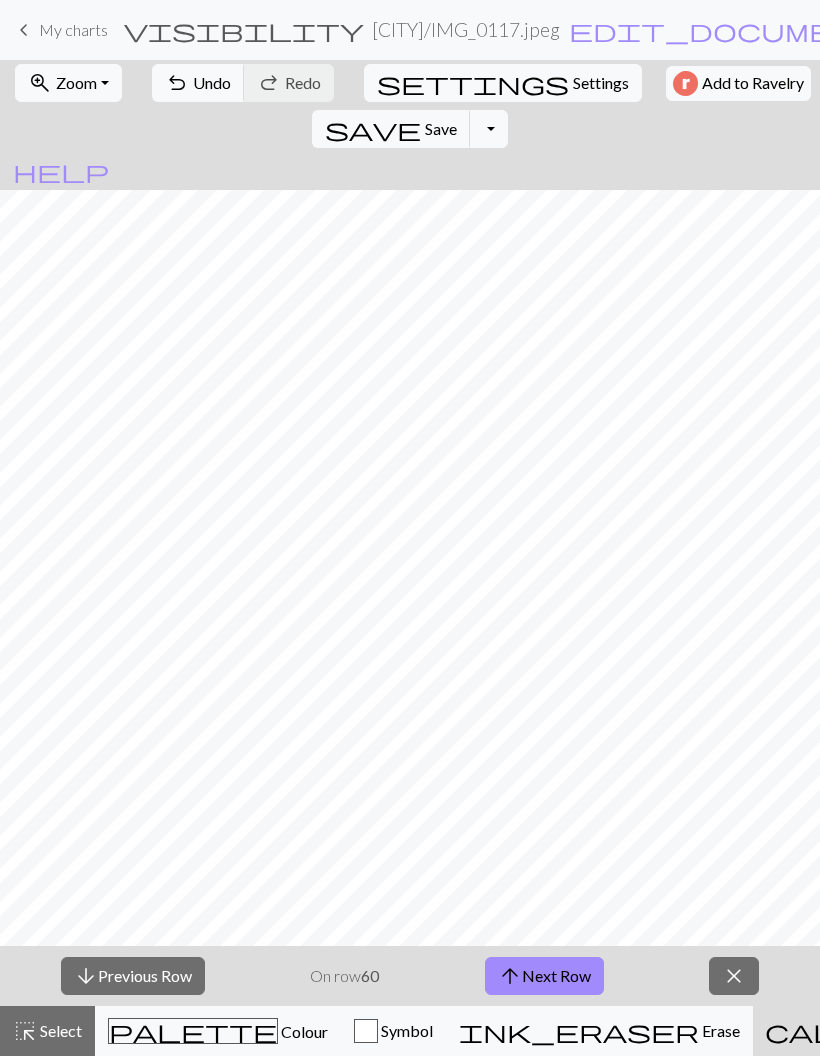 click on "arrow_downward" at bounding box center [86, 976] 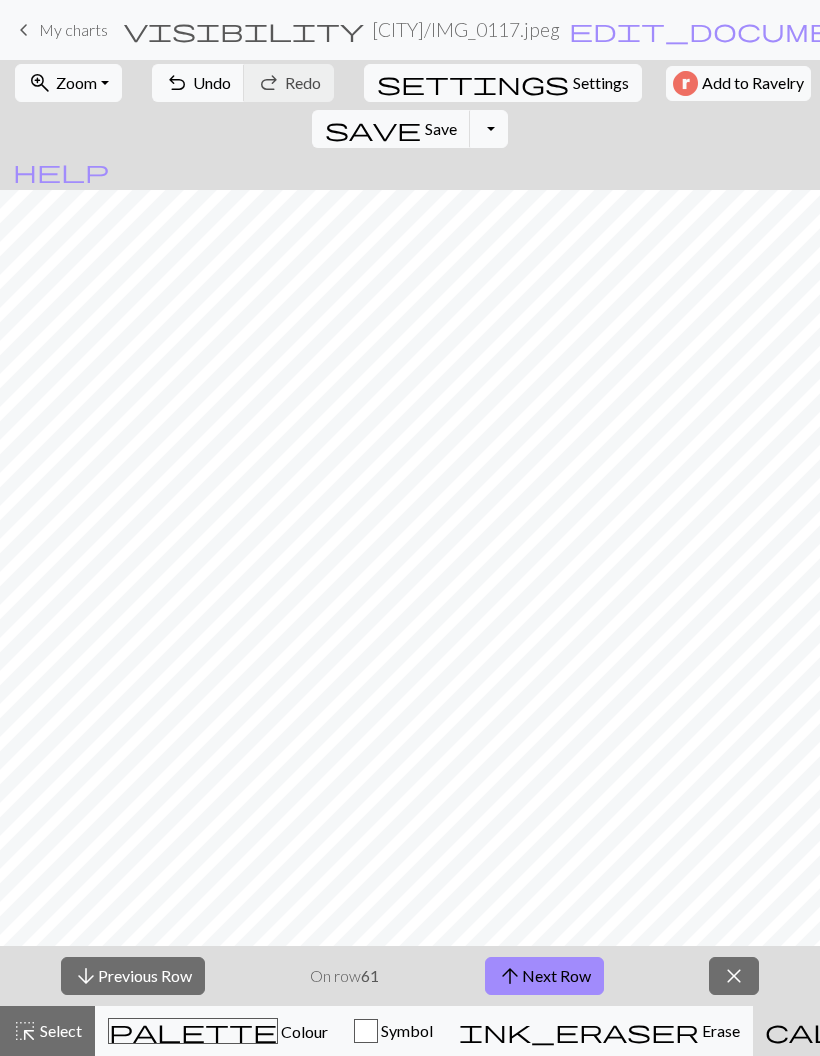 scroll, scrollTop: 274, scrollLeft: 684, axis: both 